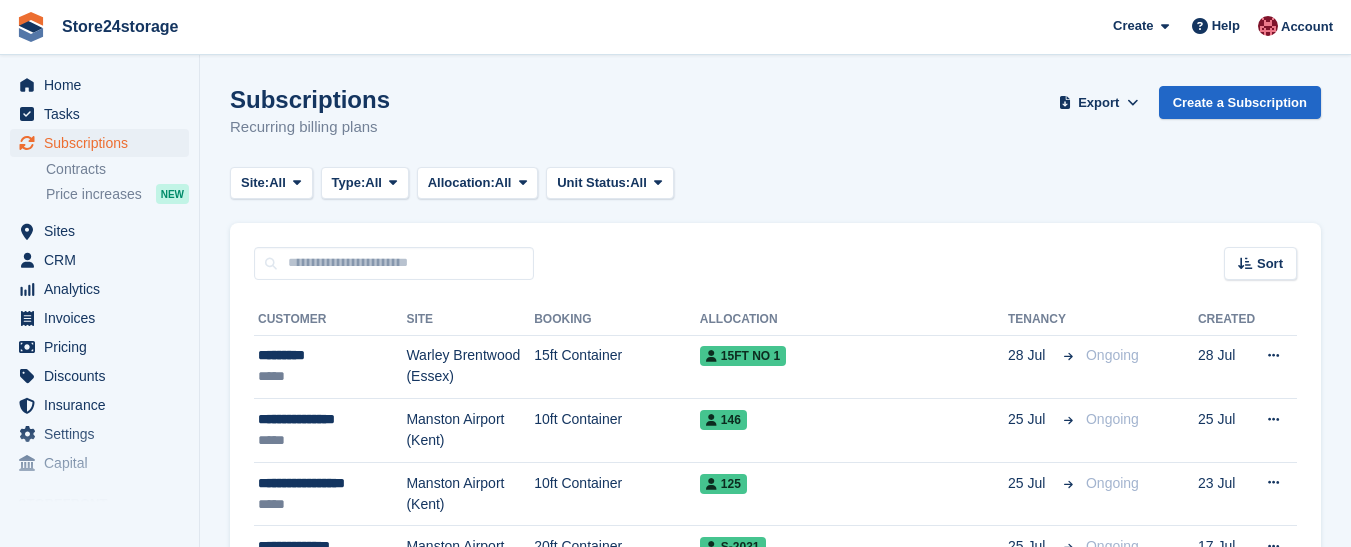 scroll, scrollTop: 0, scrollLeft: 0, axis: both 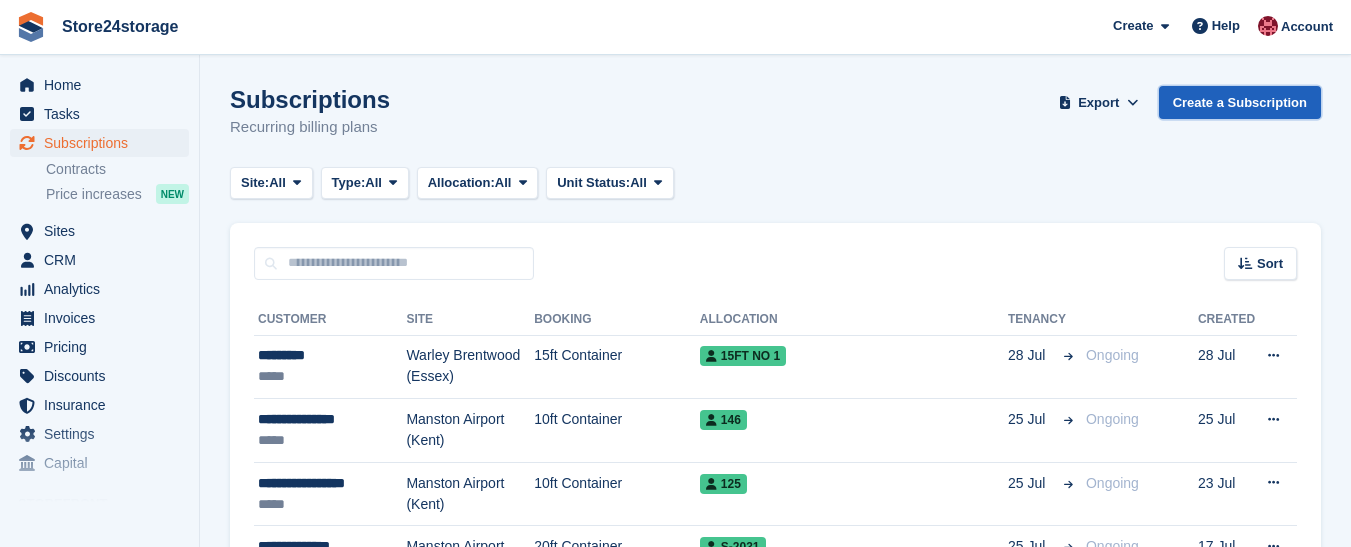 click on "Create a Subscription" at bounding box center (1240, 102) 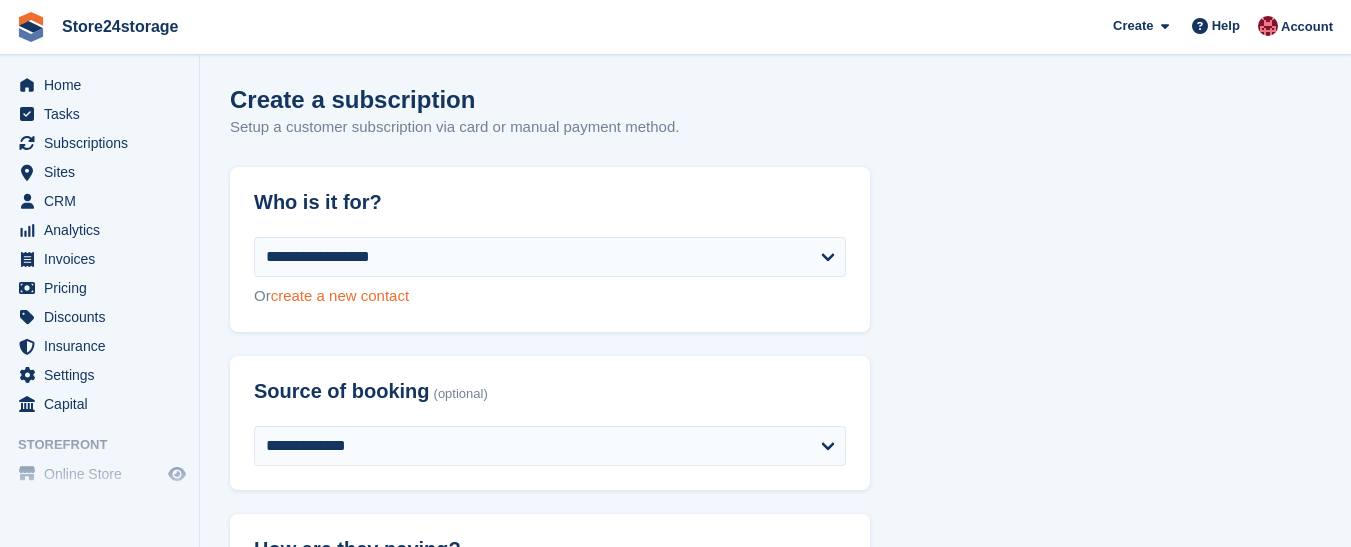 click on "create a new contact" at bounding box center (340, 295) 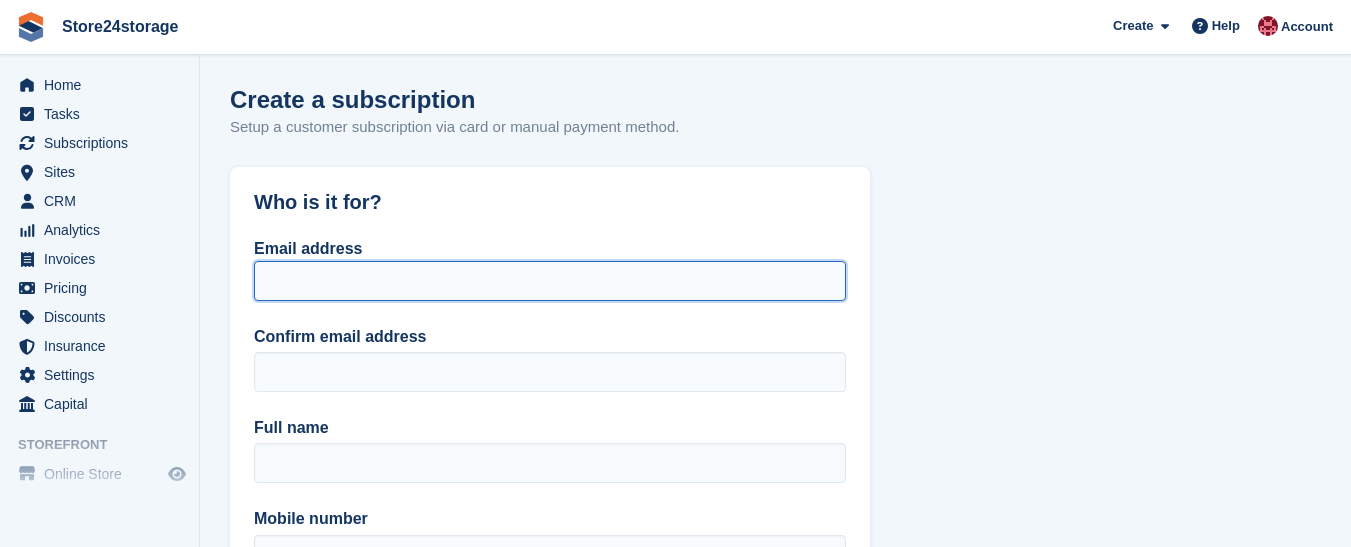 click on "Email address" at bounding box center [550, 281] 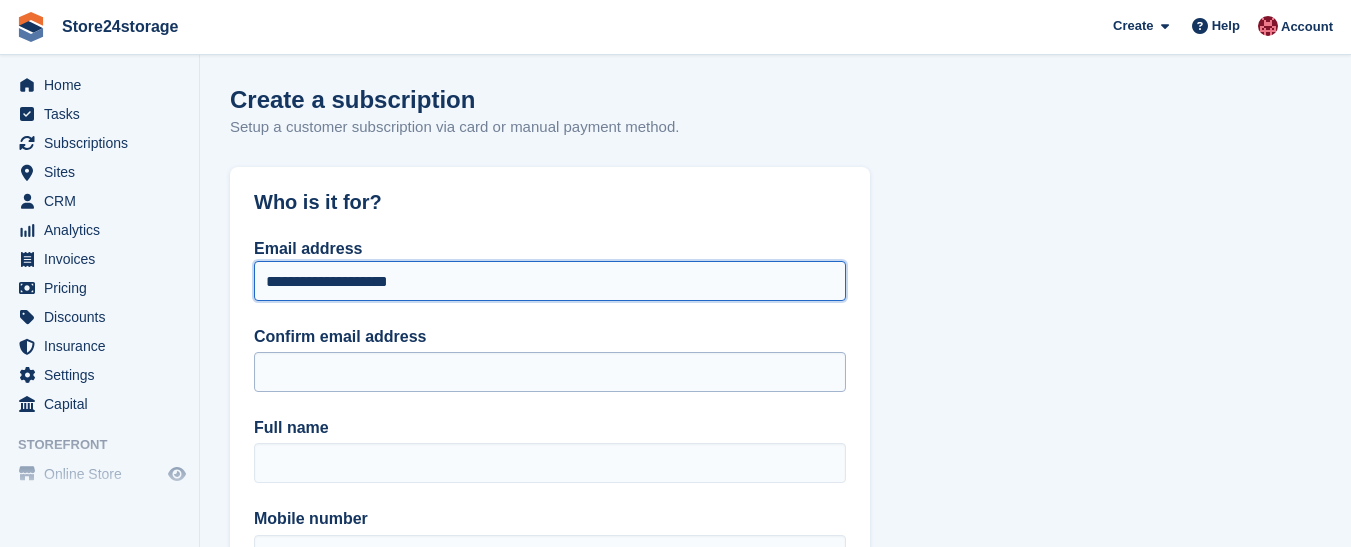 type on "**********" 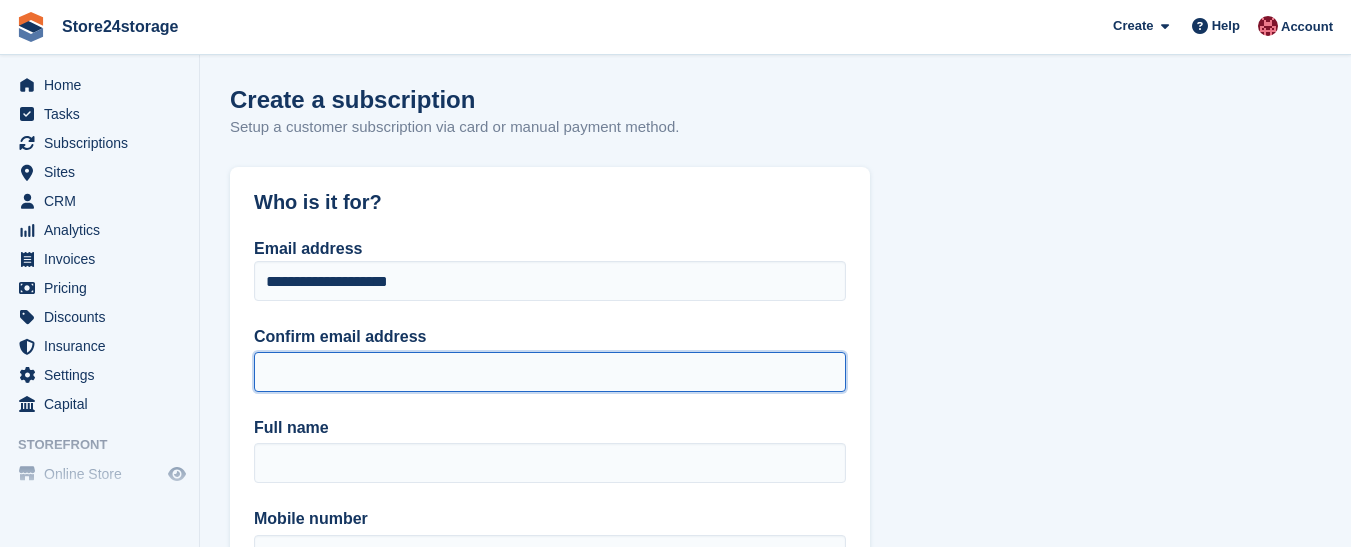 click on "Confirm email address" at bounding box center (550, 372) 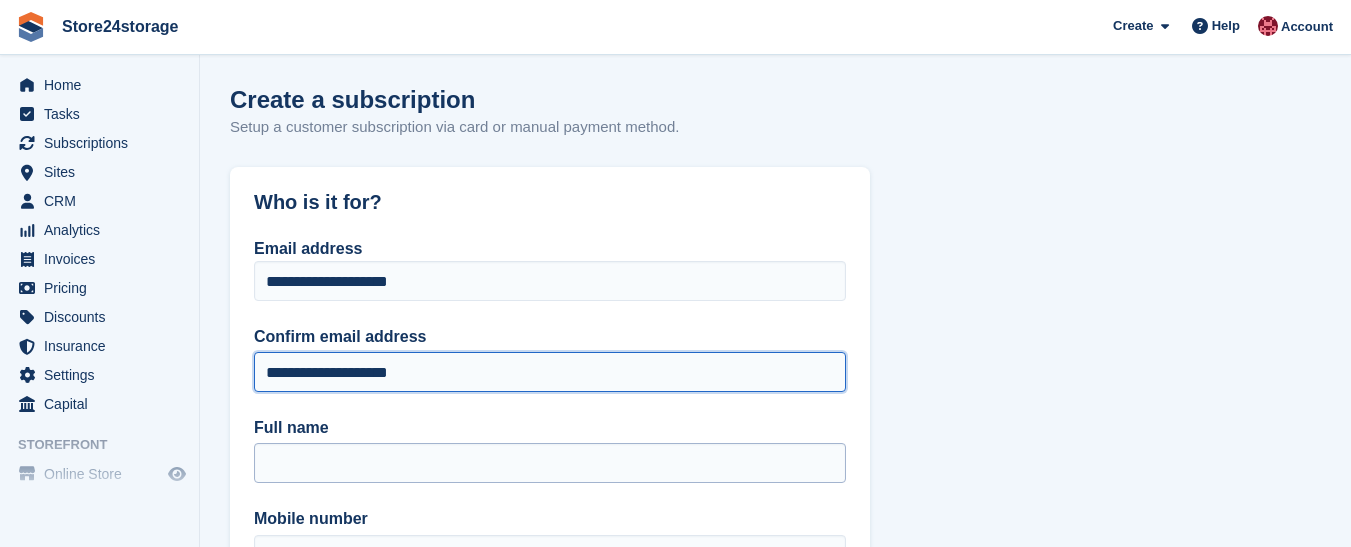 type on "**********" 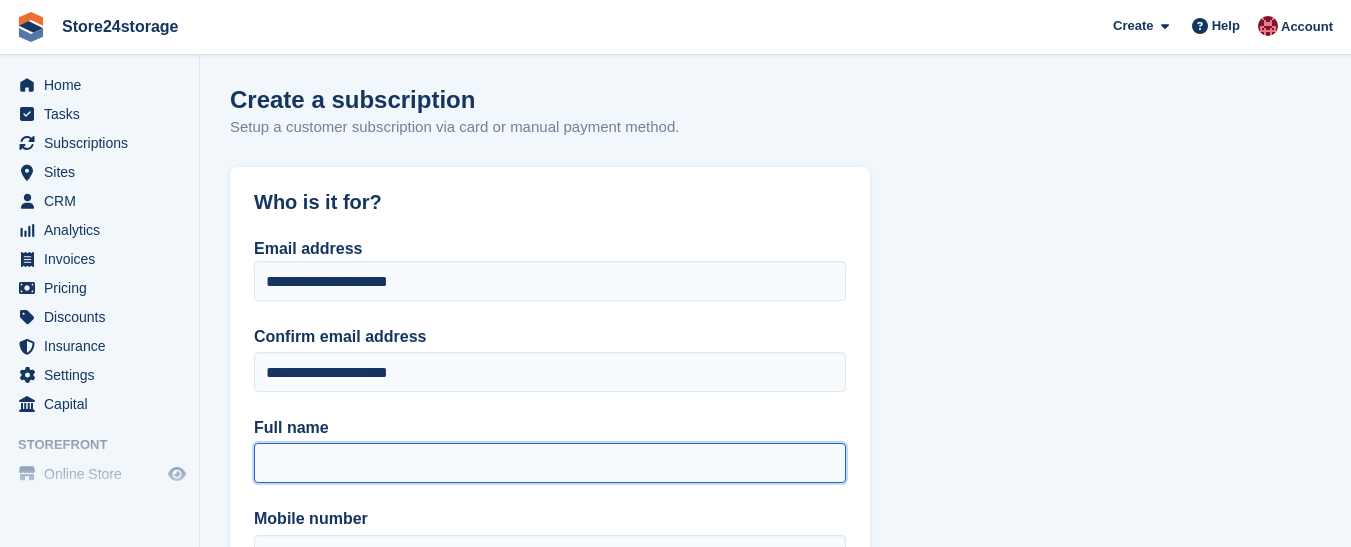 click on "Full name" at bounding box center (550, 463) 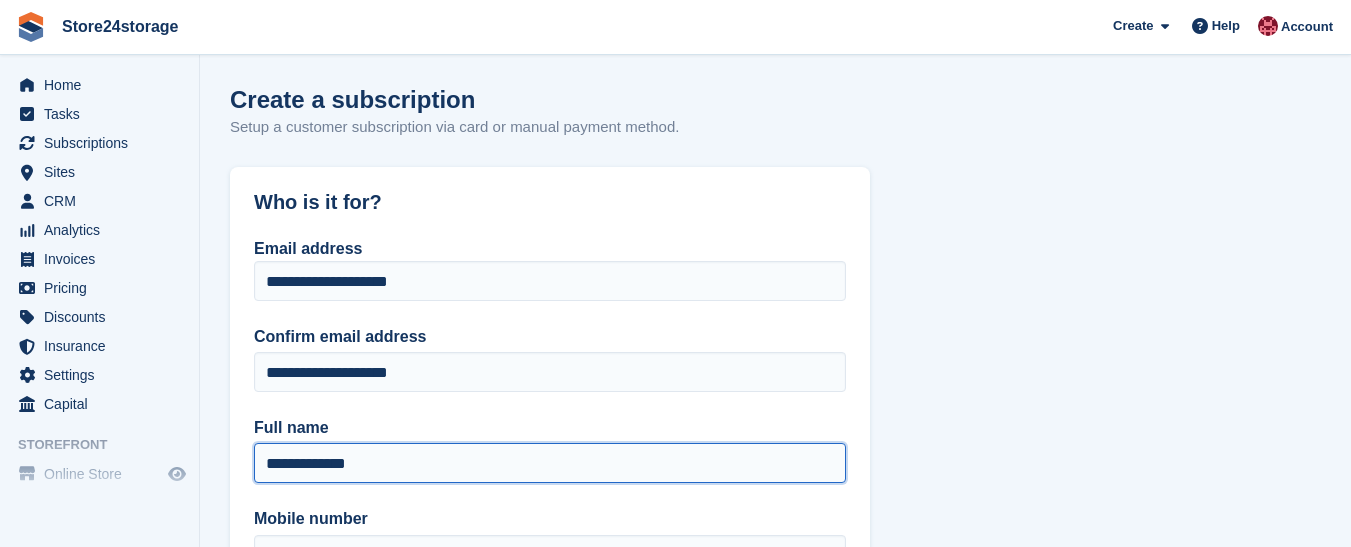 type on "**********" 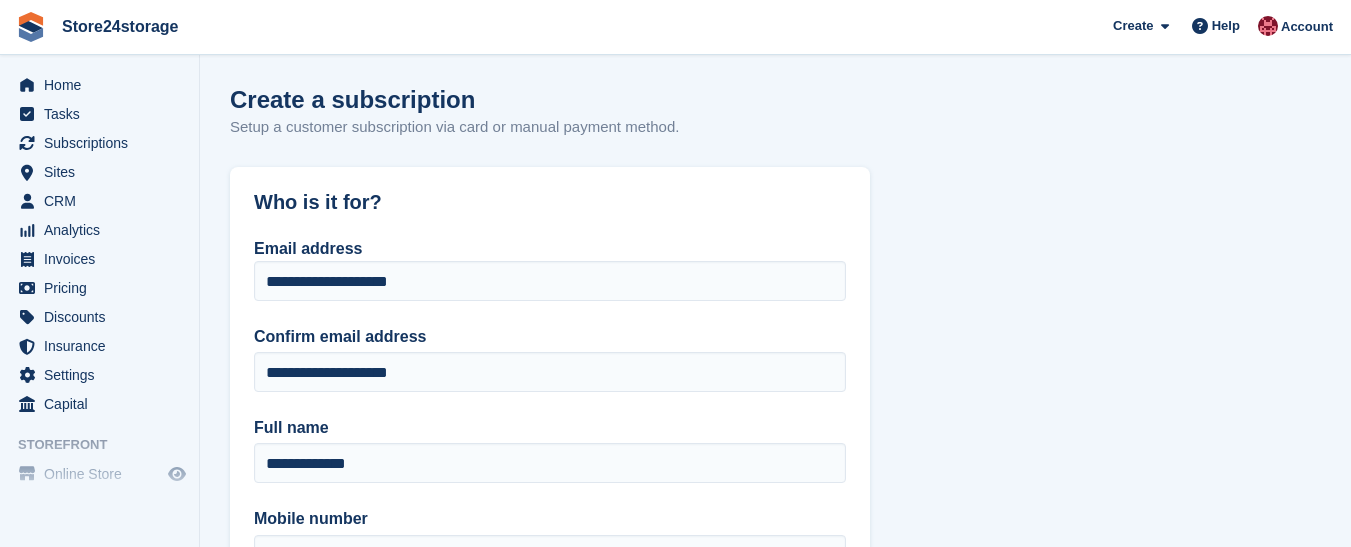 click on "Mobile number" at bounding box center [550, 519] 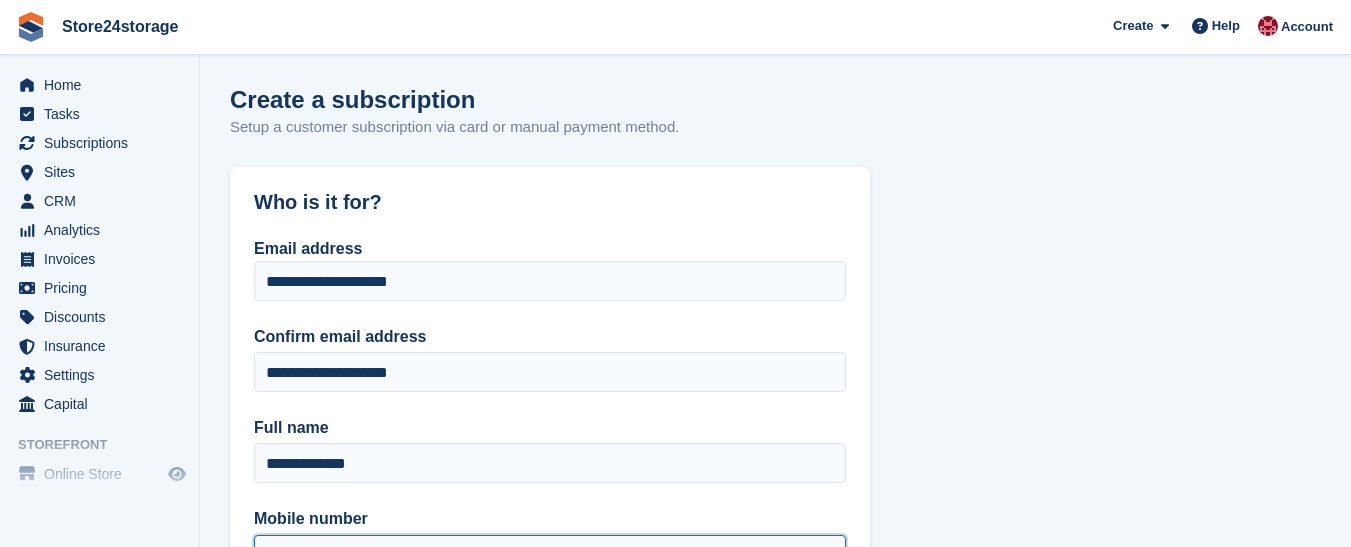 click on "Mobile number" at bounding box center [550, 555] 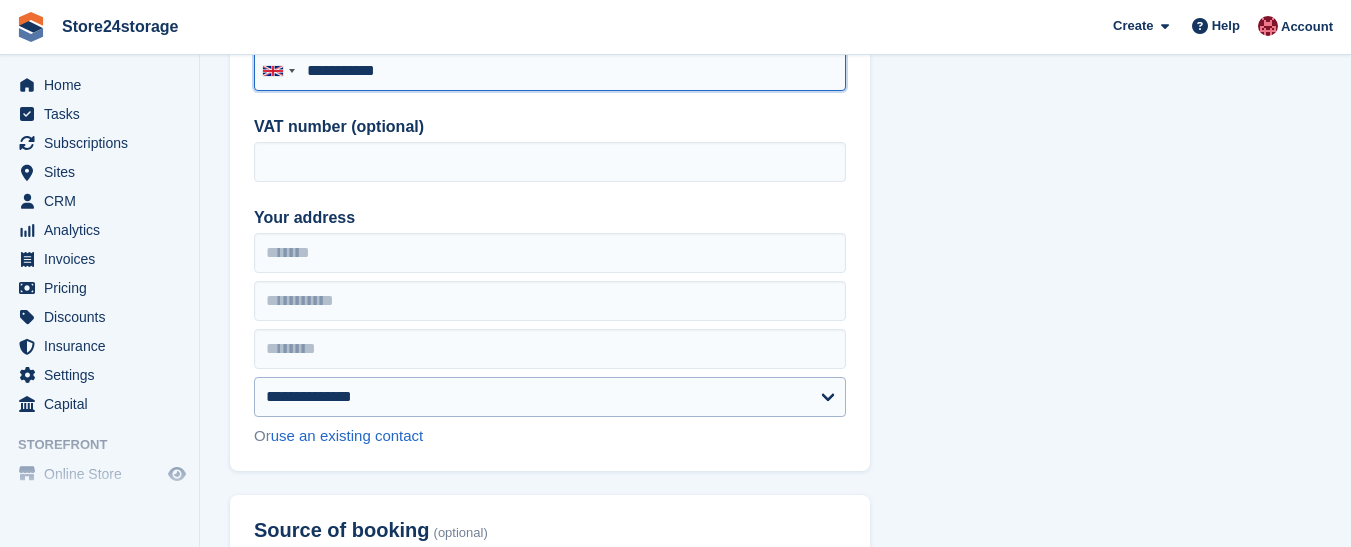 scroll, scrollTop: 528, scrollLeft: 0, axis: vertical 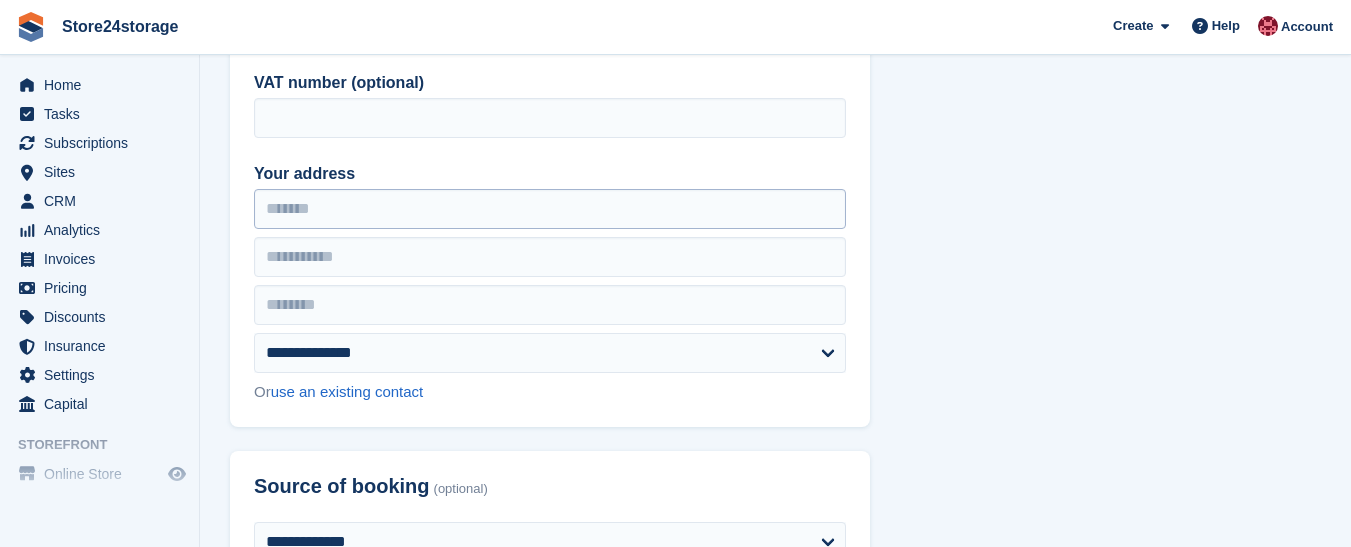 type on "**********" 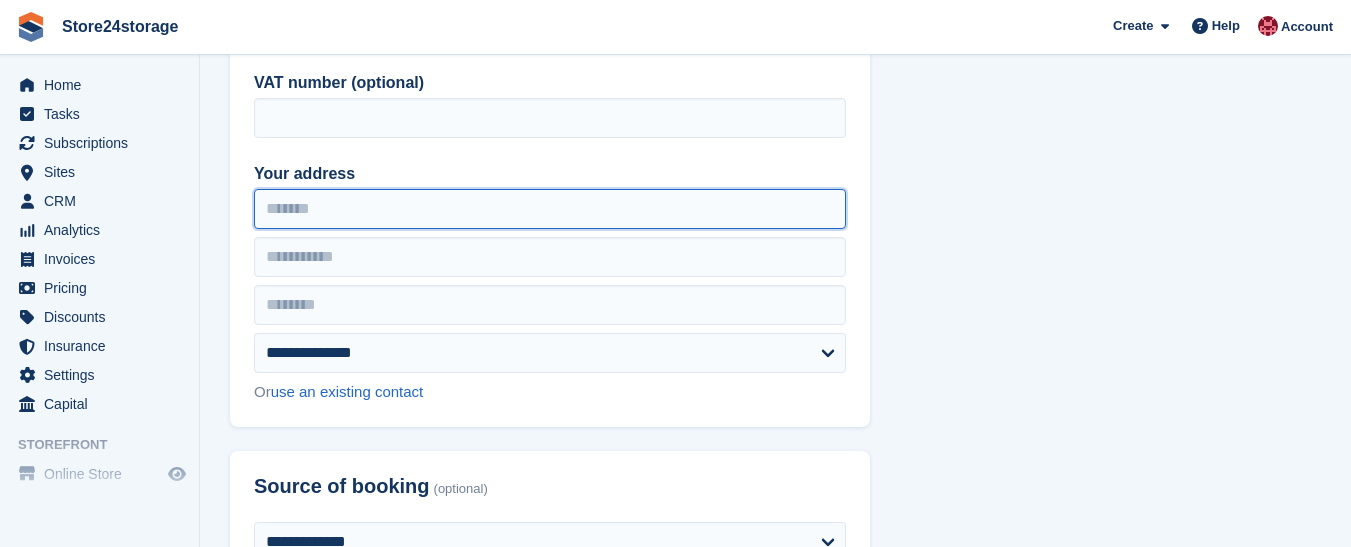 click on "Your address" at bounding box center (550, 209) 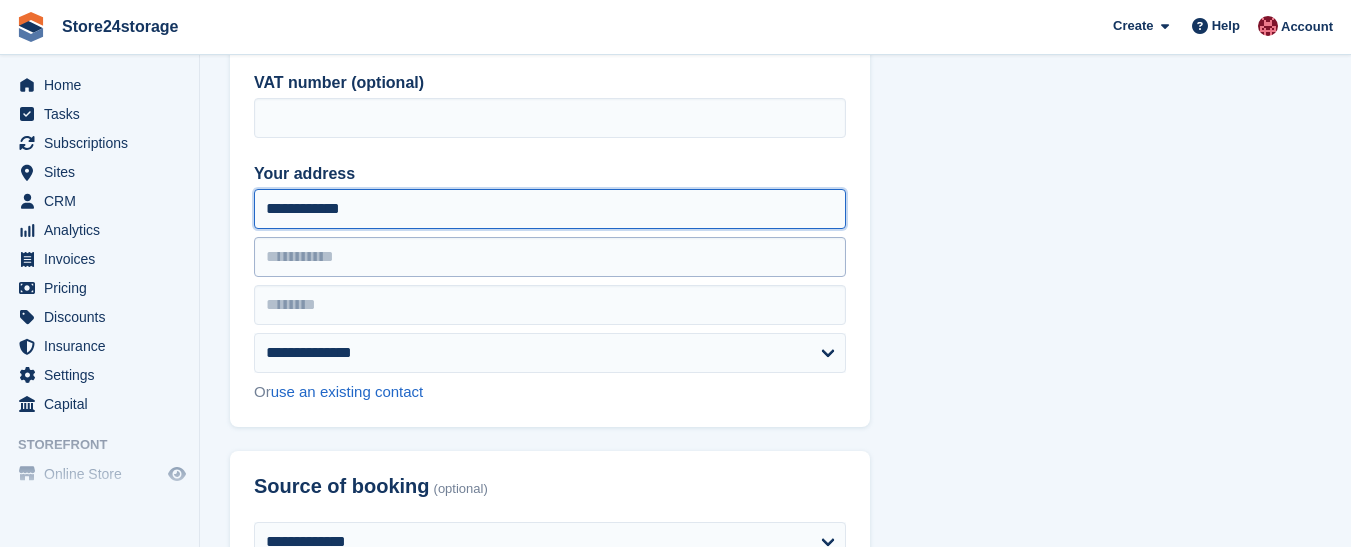 type on "**********" 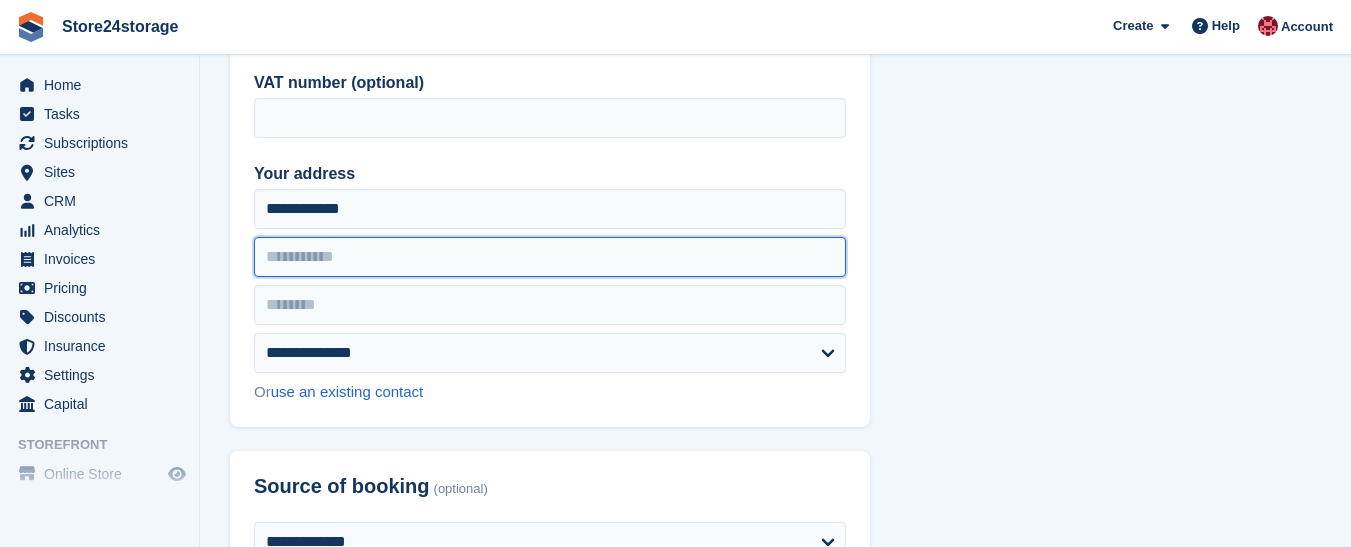 click at bounding box center [550, 257] 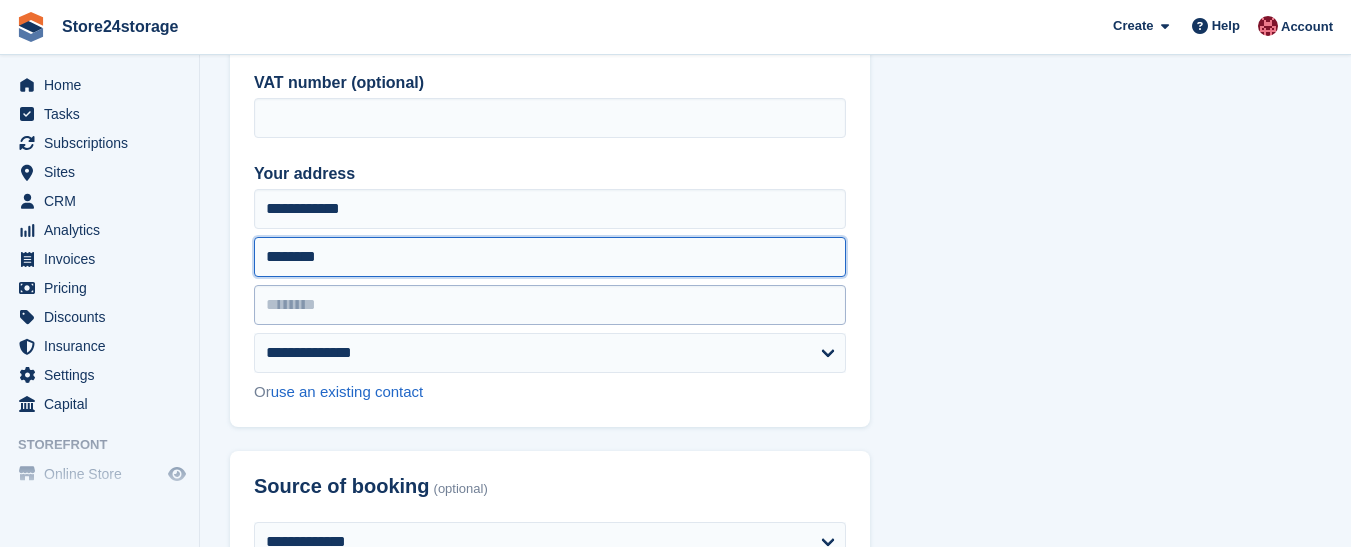type on "********" 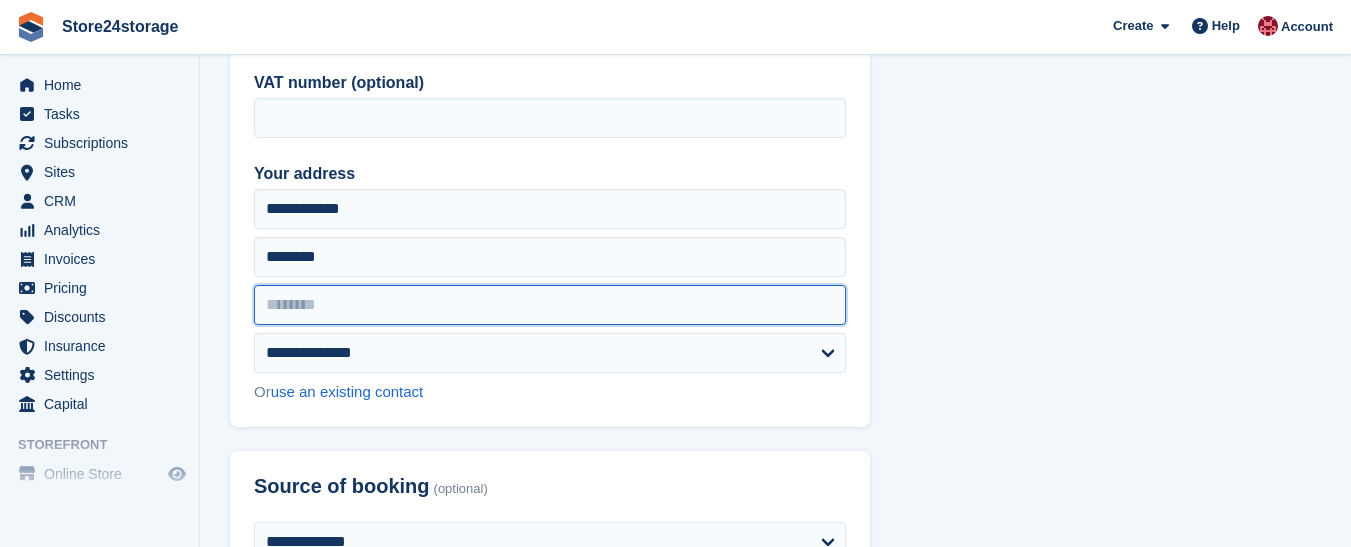 click at bounding box center (550, 305) 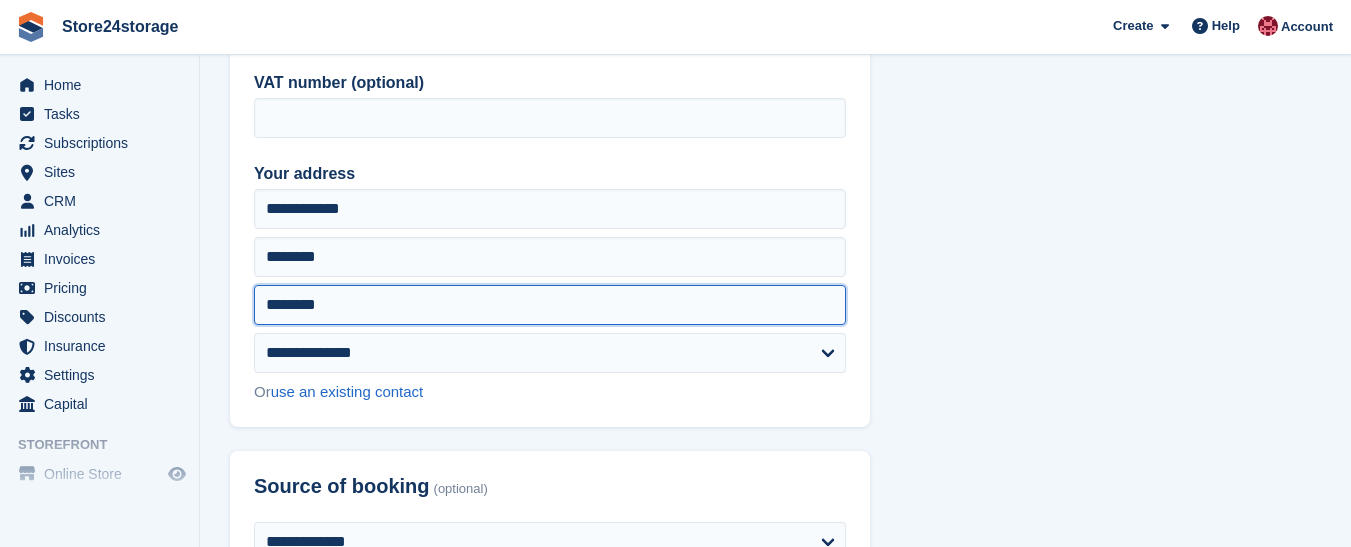 type on "********" 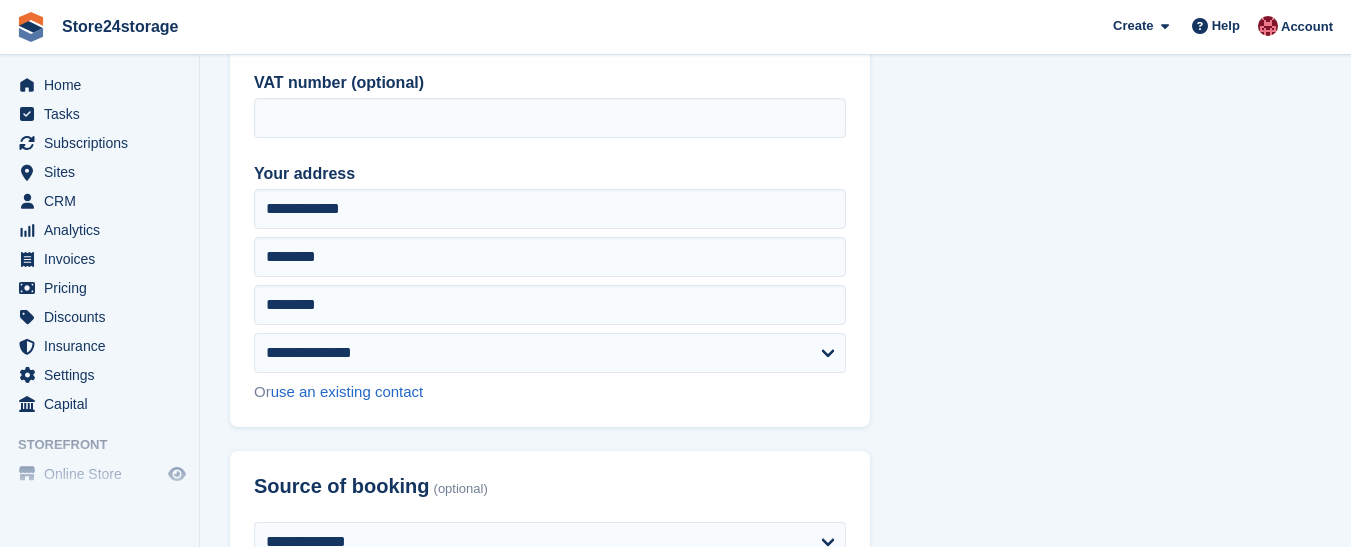 click on "**********" at bounding box center (775, 1279) 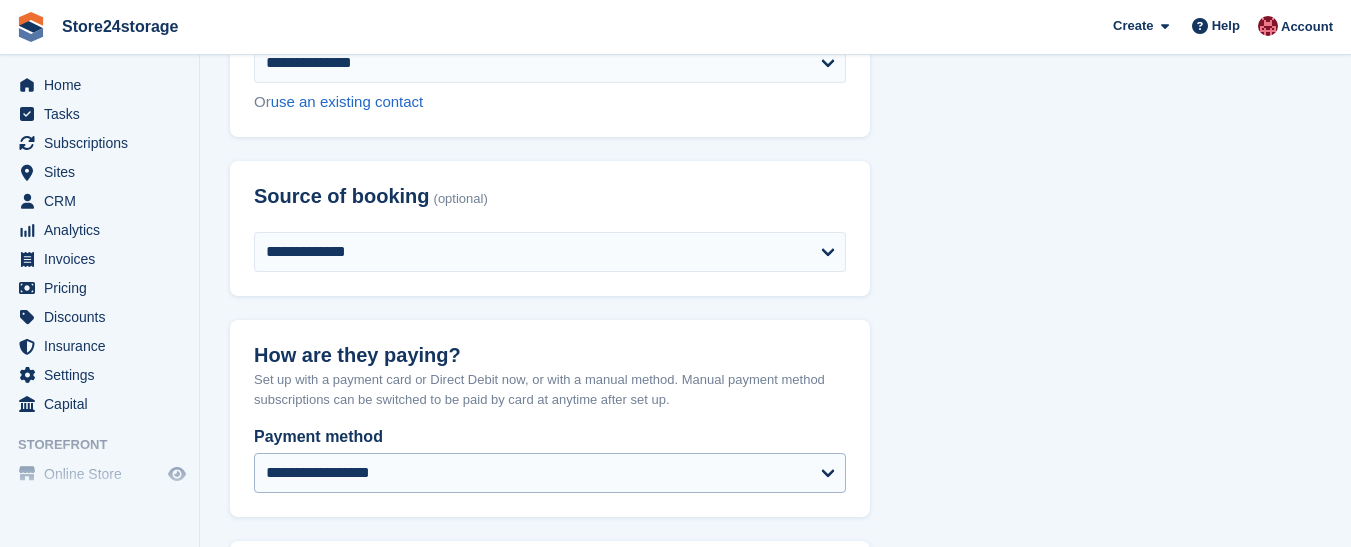 scroll, scrollTop: 928, scrollLeft: 0, axis: vertical 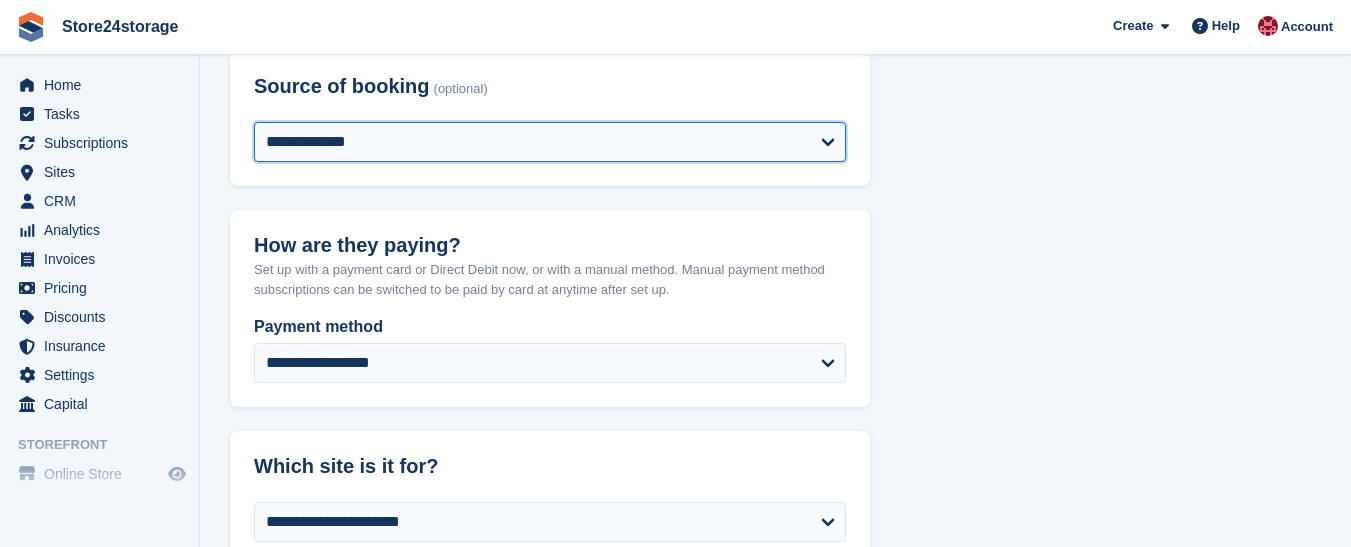 click on "**********" at bounding box center [550, 142] 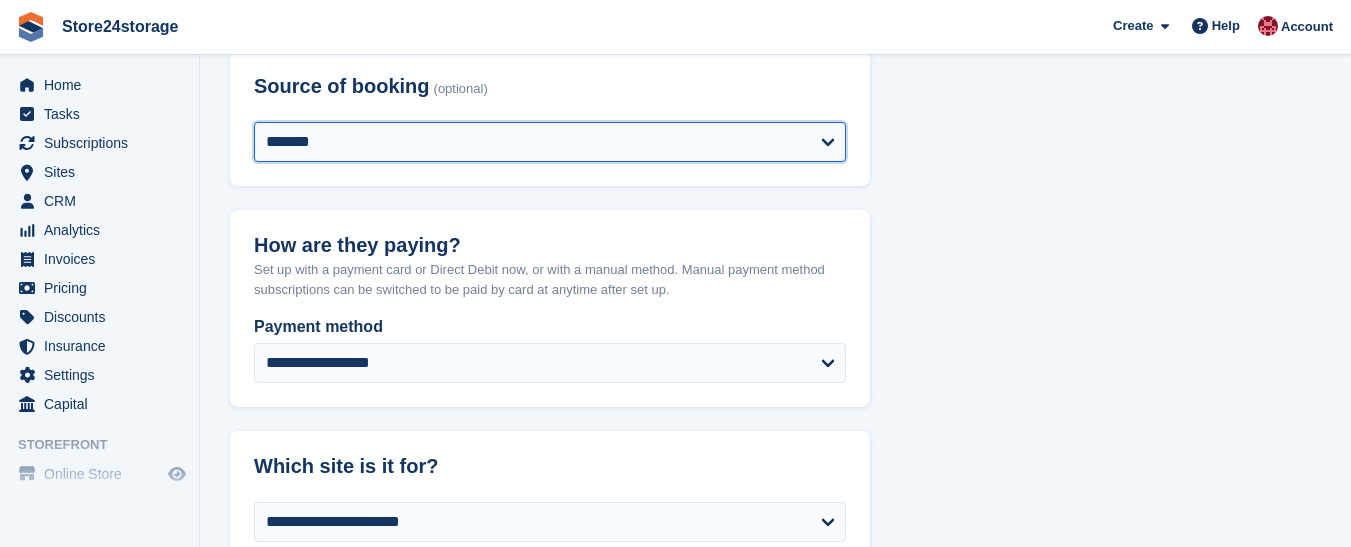 click on "**********" at bounding box center (550, 142) 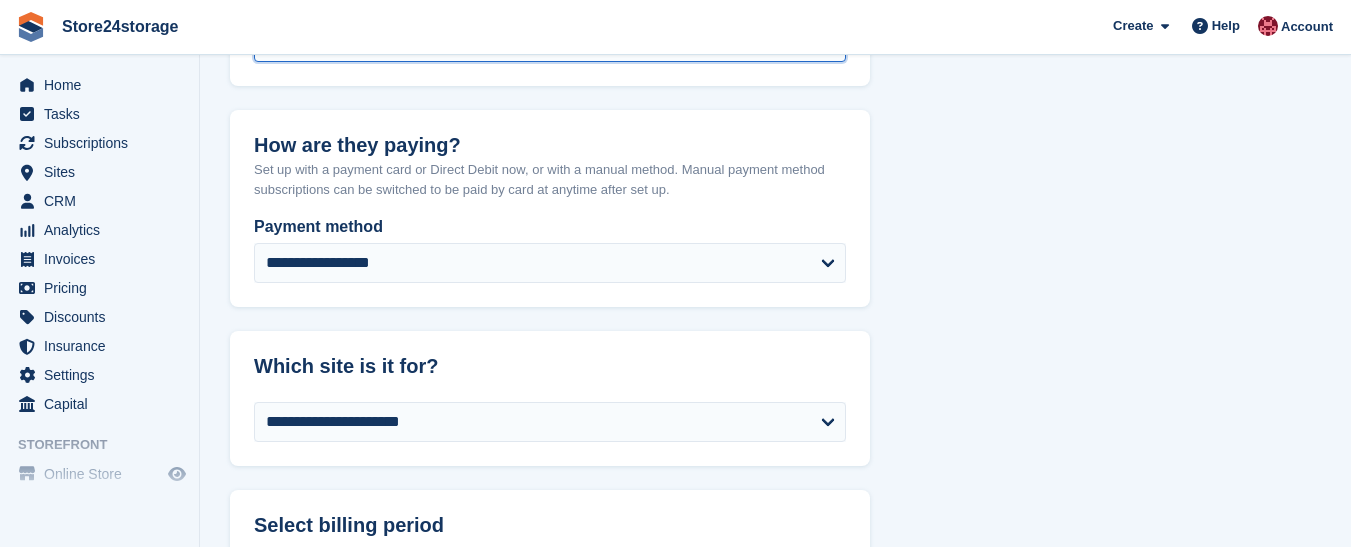 scroll, scrollTop: 1128, scrollLeft: 0, axis: vertical 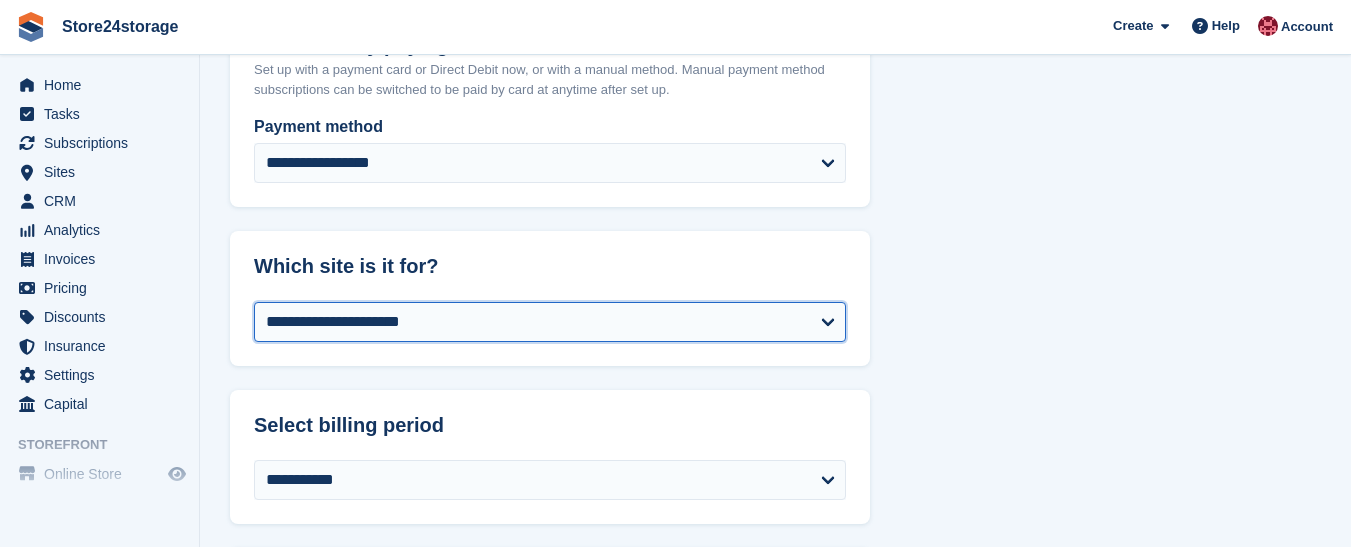 click on "**********" at bounding box center (550, 322) 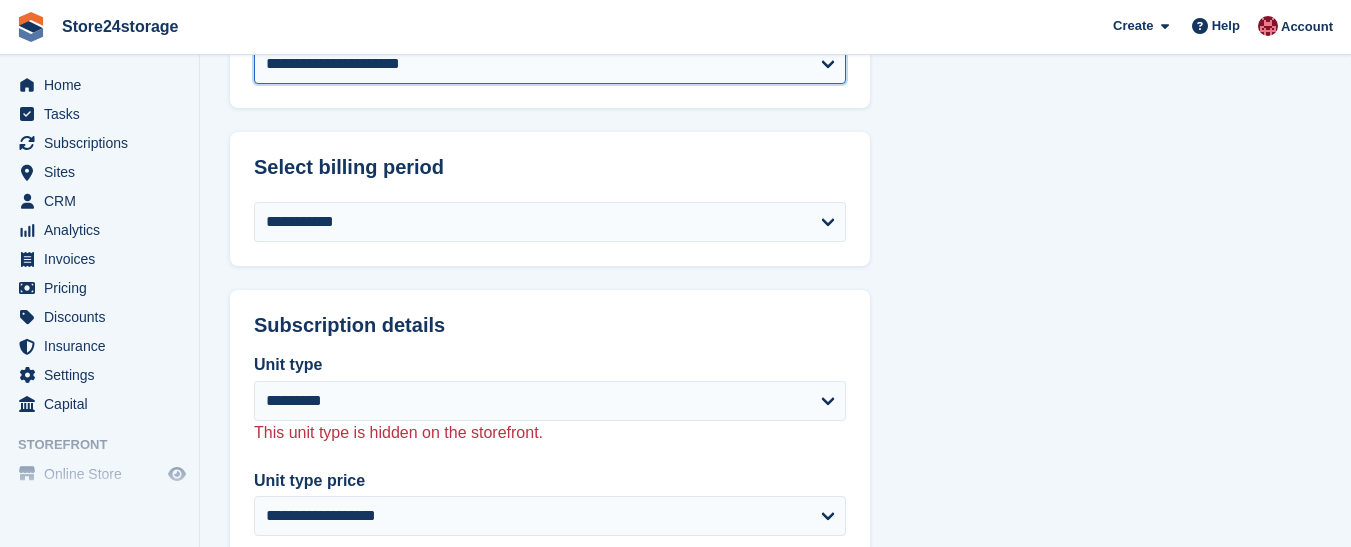 scroll, scrollTop: 1428, scrollLeft: 0, axis: vertical 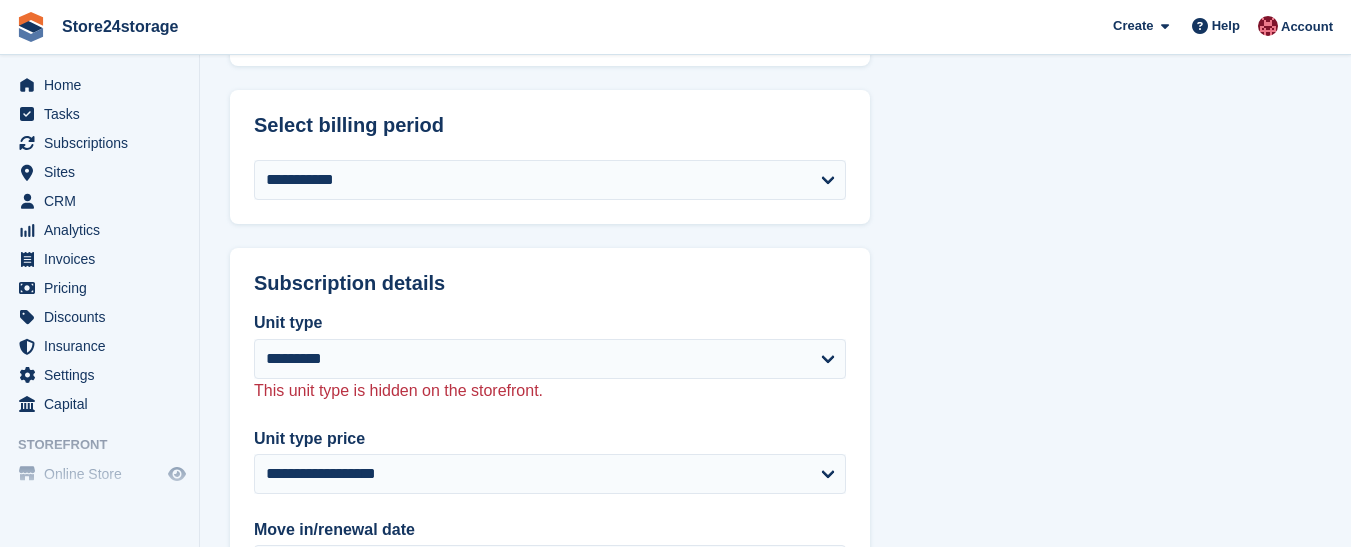 select on "**********" 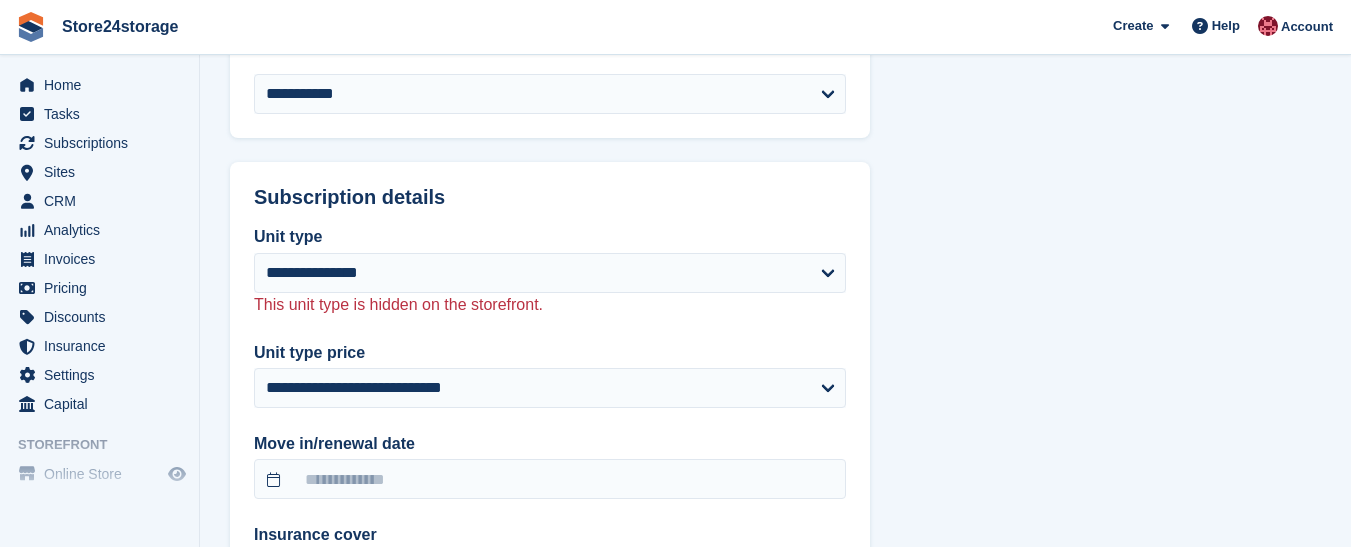 scroll, scrollTop: 1628, scrollLeft: 0, axis: vertical 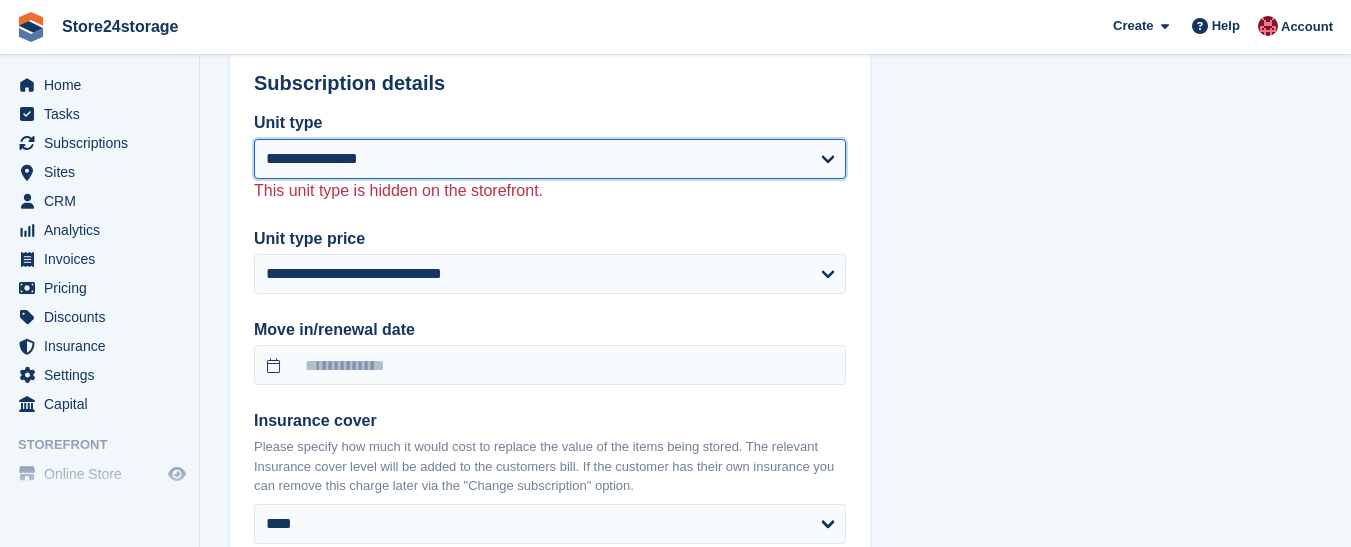 click on "**********" at bounding box center [550, 159] 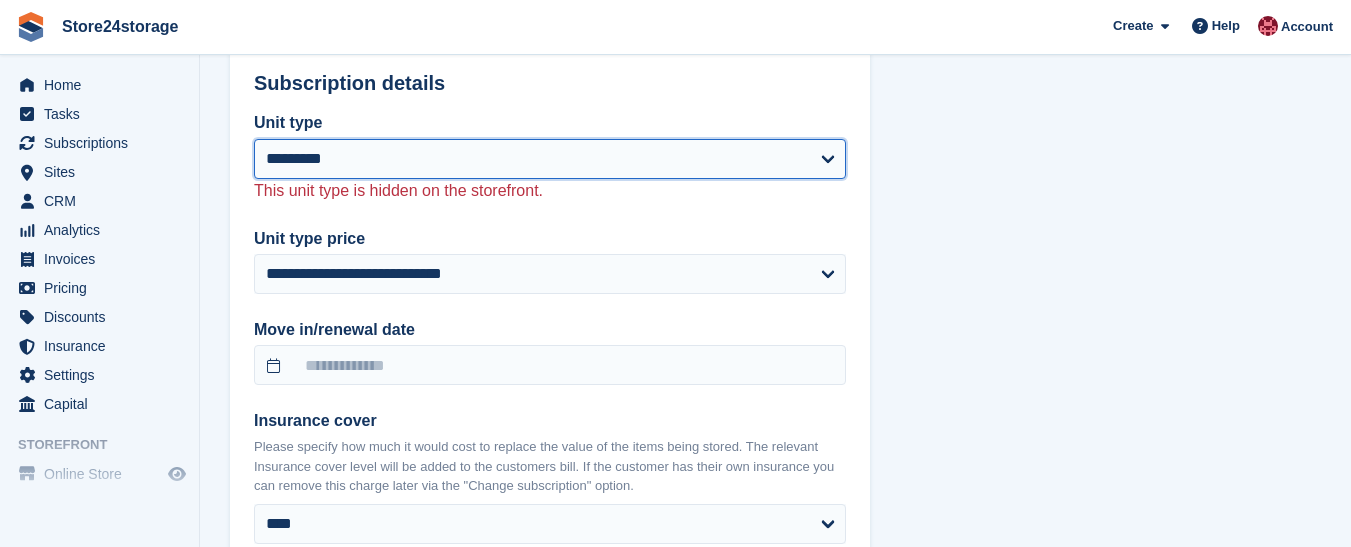click on "**********" at bounding box center [550, 159] 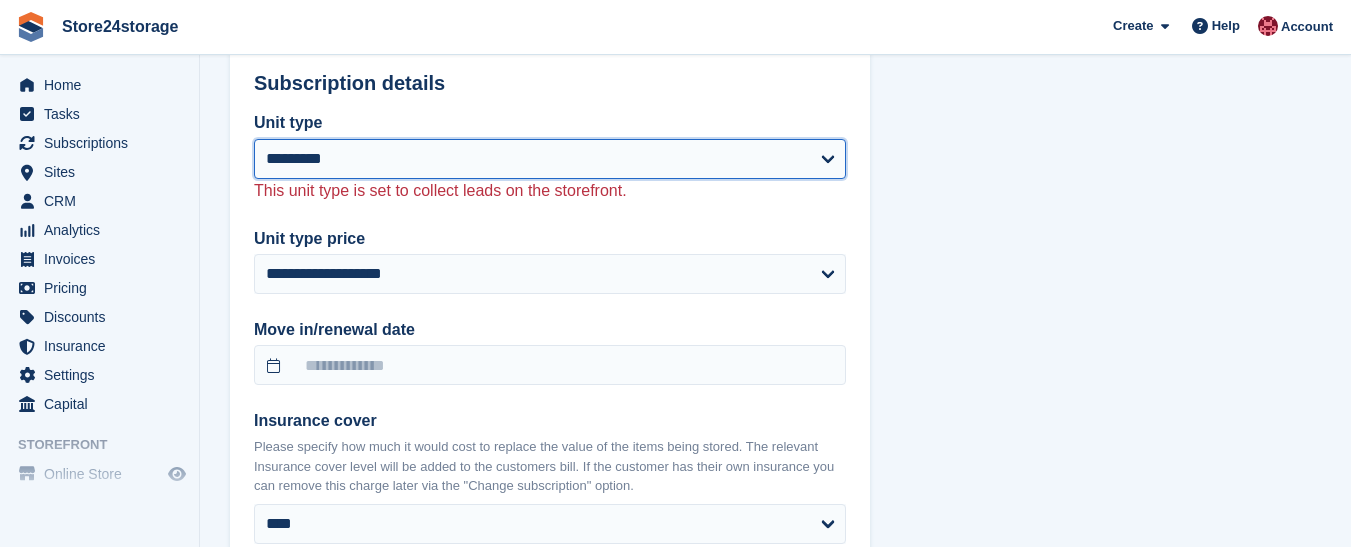 scroll, scrollTop: 1728, scrollLeft: 0, axis: vertical 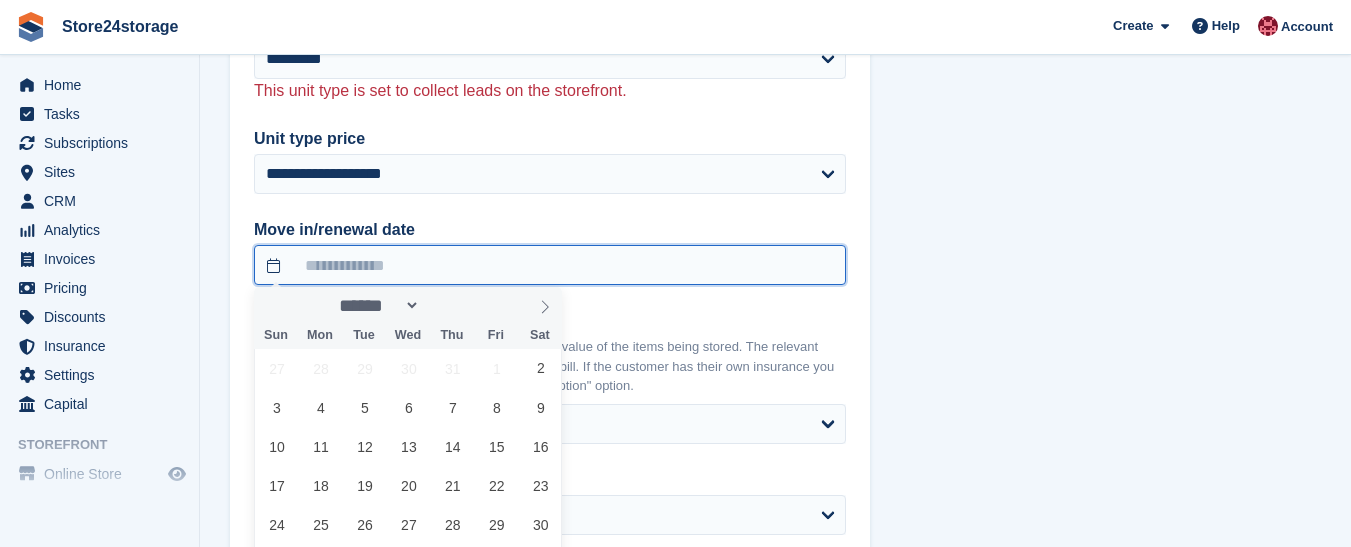 click at bounding box center (550, 265) 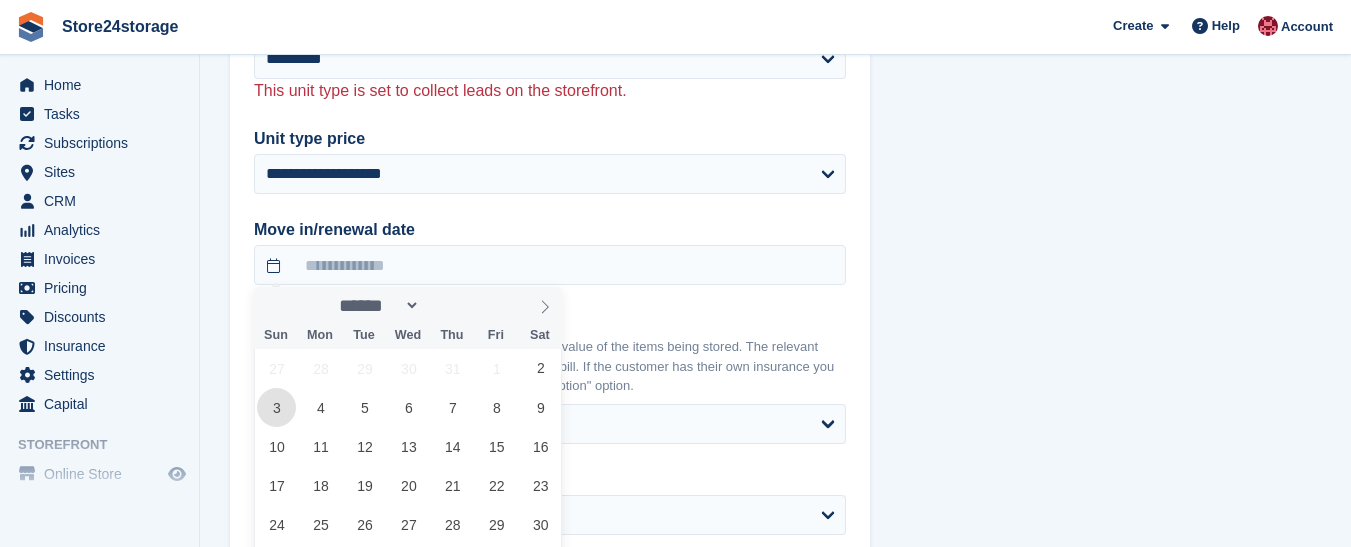 click on "3" at bounding box center (276, 407) 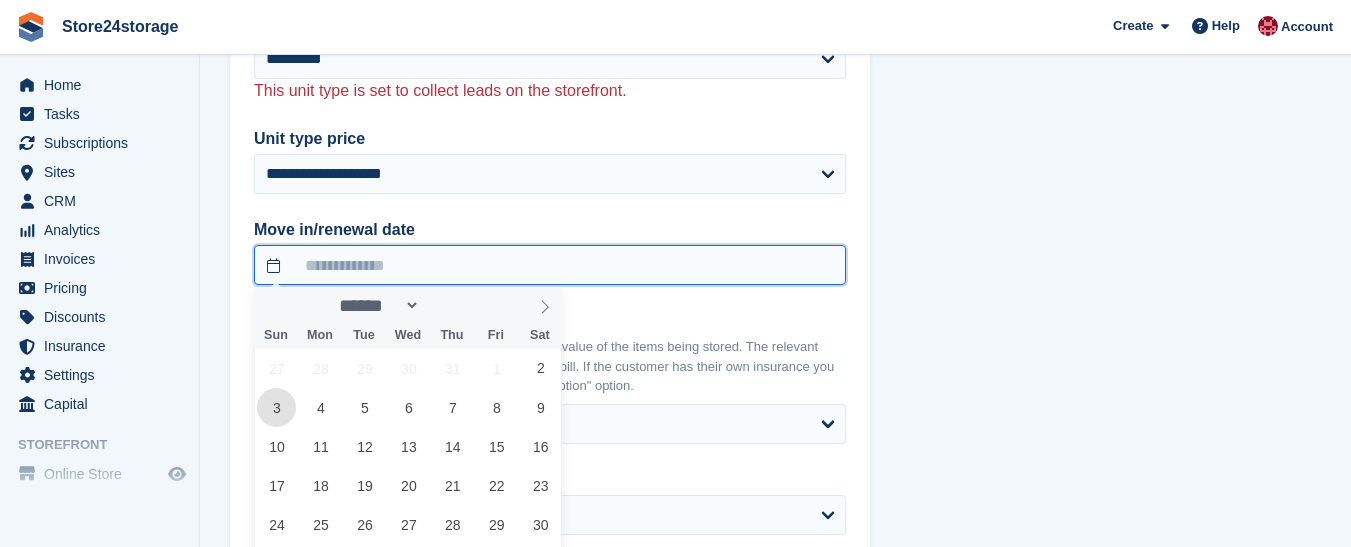 type on "**********" 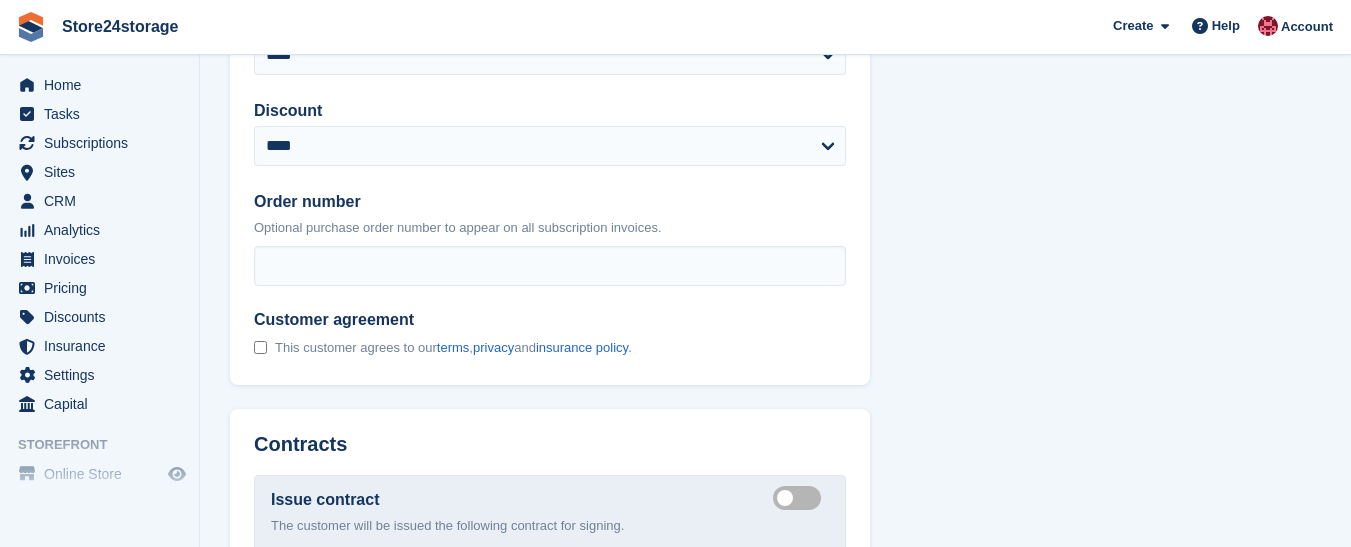 scroll, scrollTop: 2128, scrollLeft: 0, axis: vertical 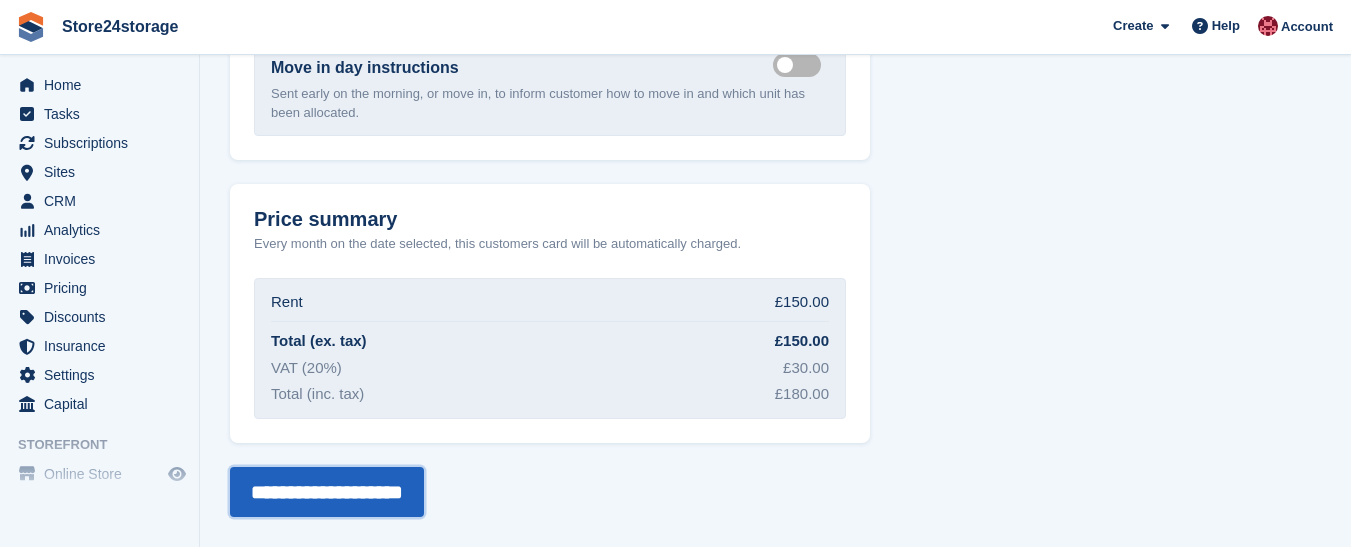 click on "**********" at bounding box center (327, 492) 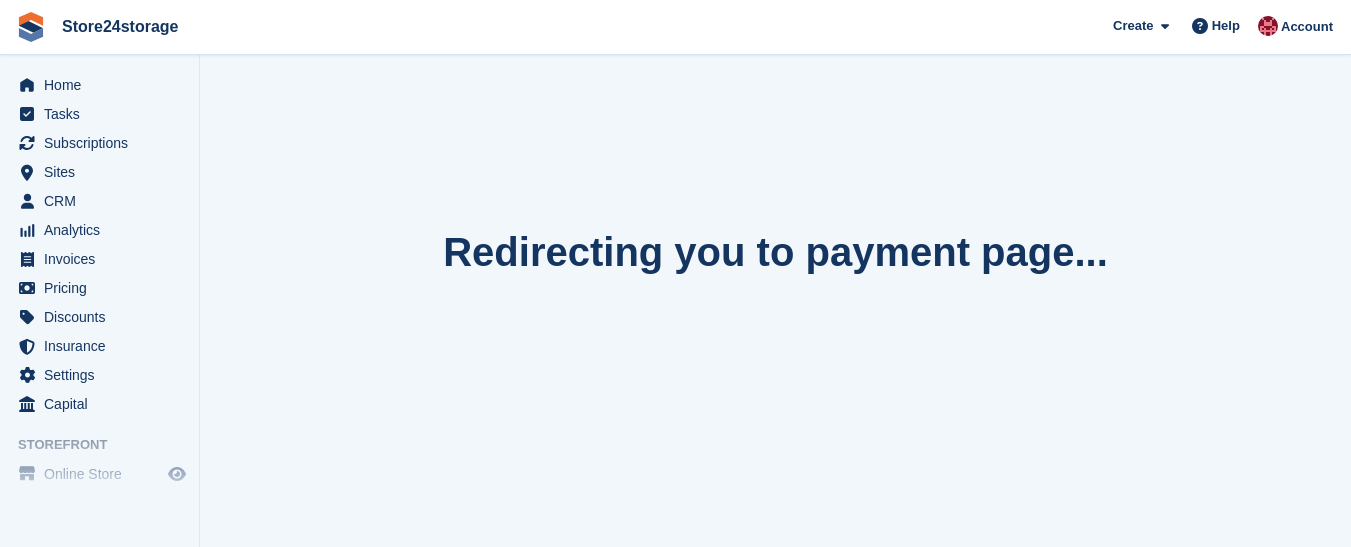scroll, scrollTop: 0, scrollLeft: 0, axis: both 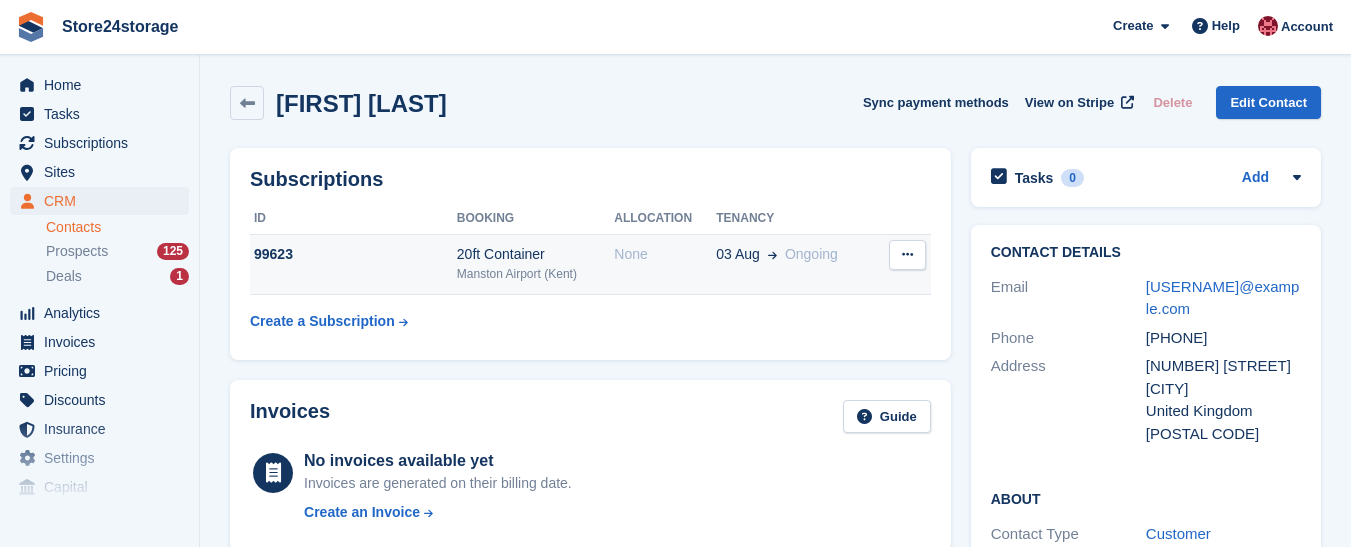 click on "None" at bounding box center (665, 254) 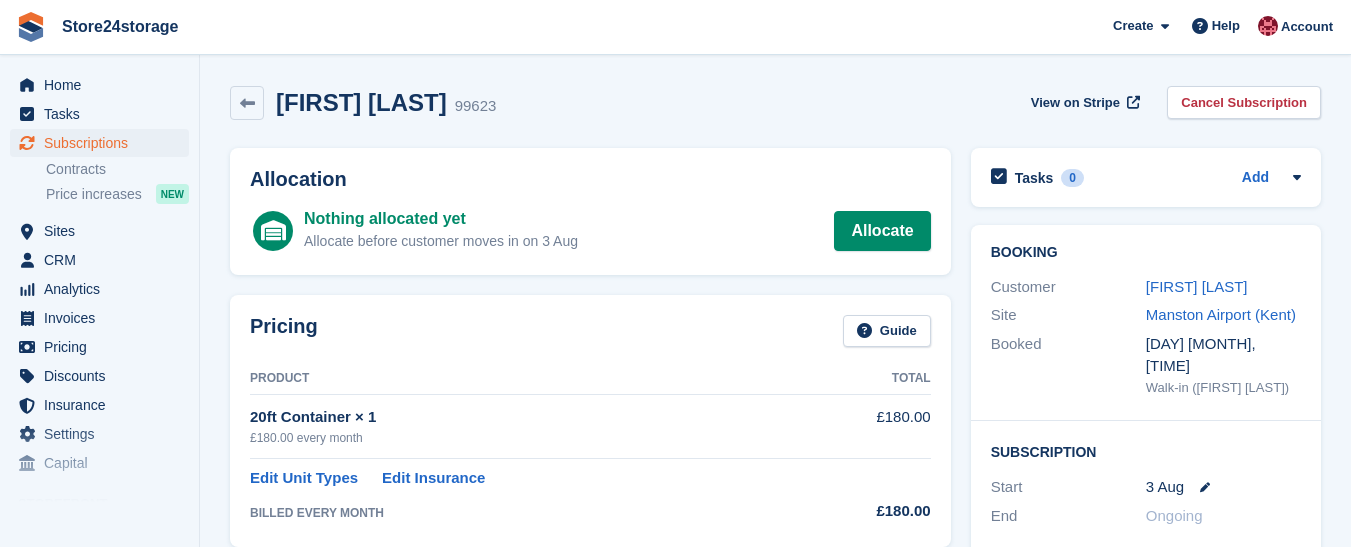 scroll, scrollTop: 0, scrollLeft: 0, axis: both 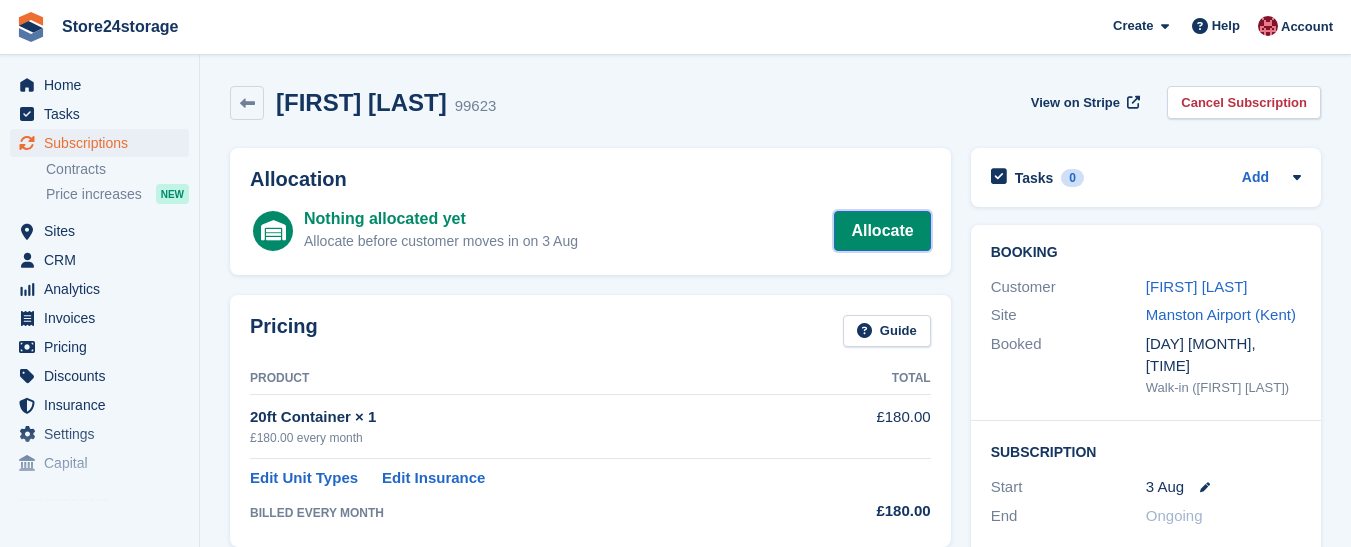 click on "Allocate" at bounding box center (882, 231) 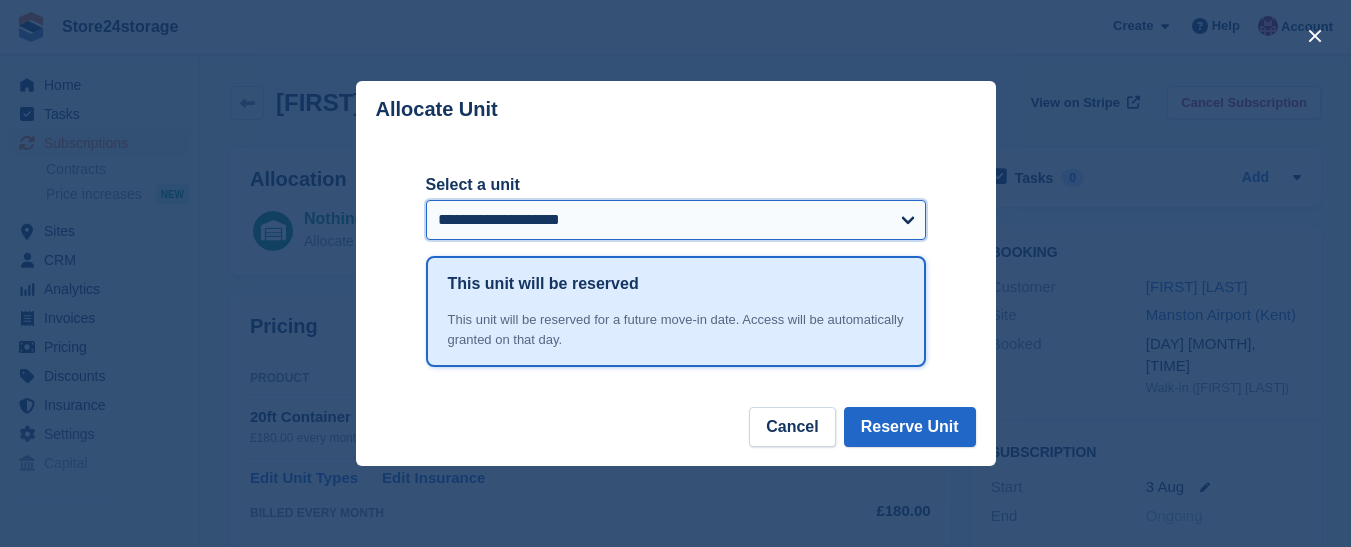 click on "**********" at bounding box center [676, 220] 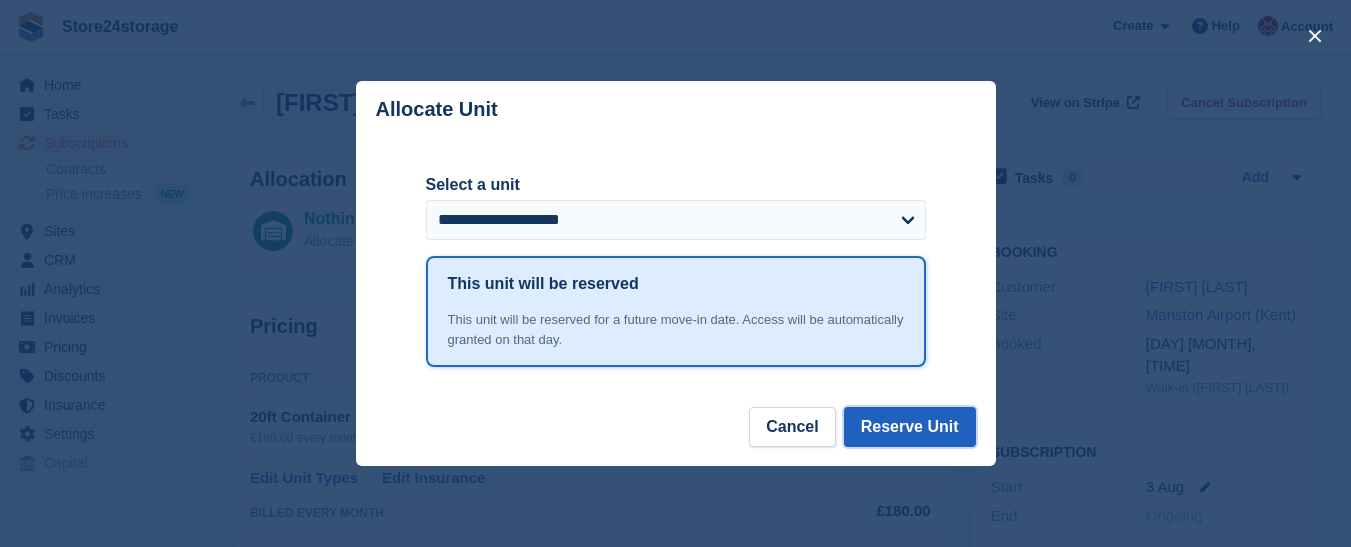click on "Reserve Unit" at bounding box center [910, 427] 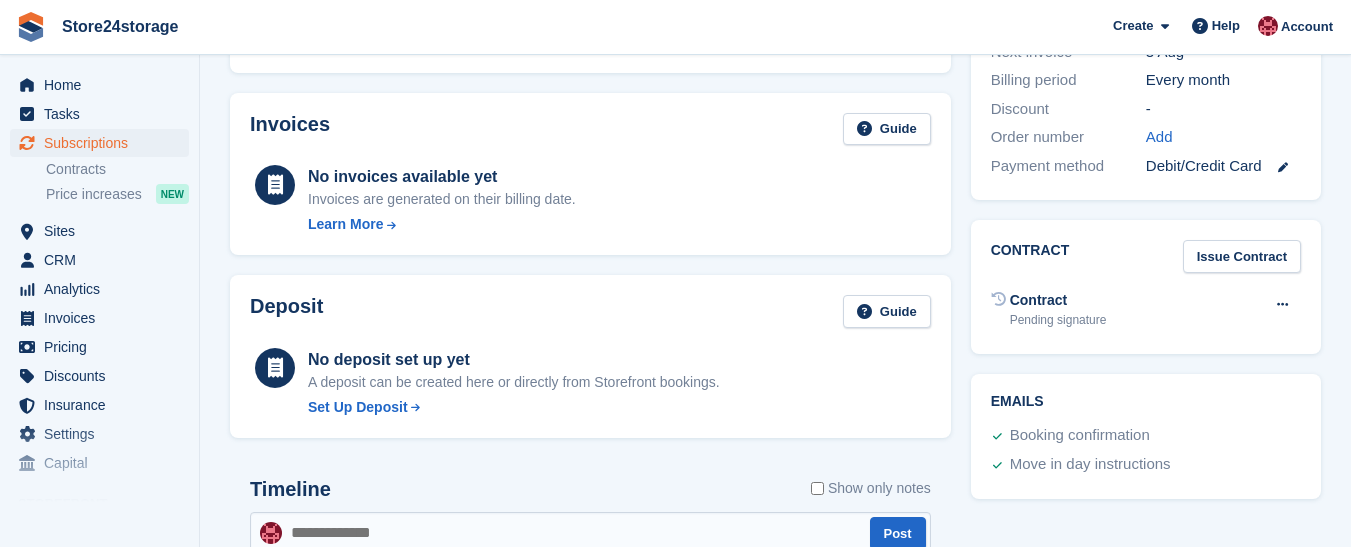 scroll, scrollTop: 600, scrollLeft: 0, axis: vertical 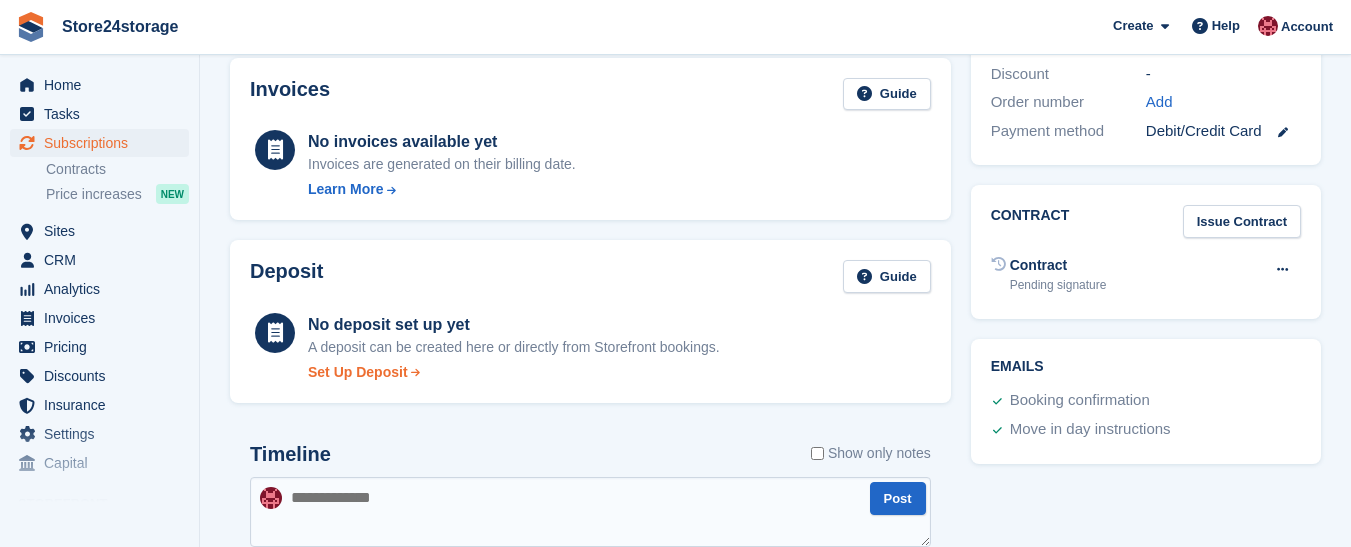 click on "Set Up Deposit" at bounding box center (358, 372) 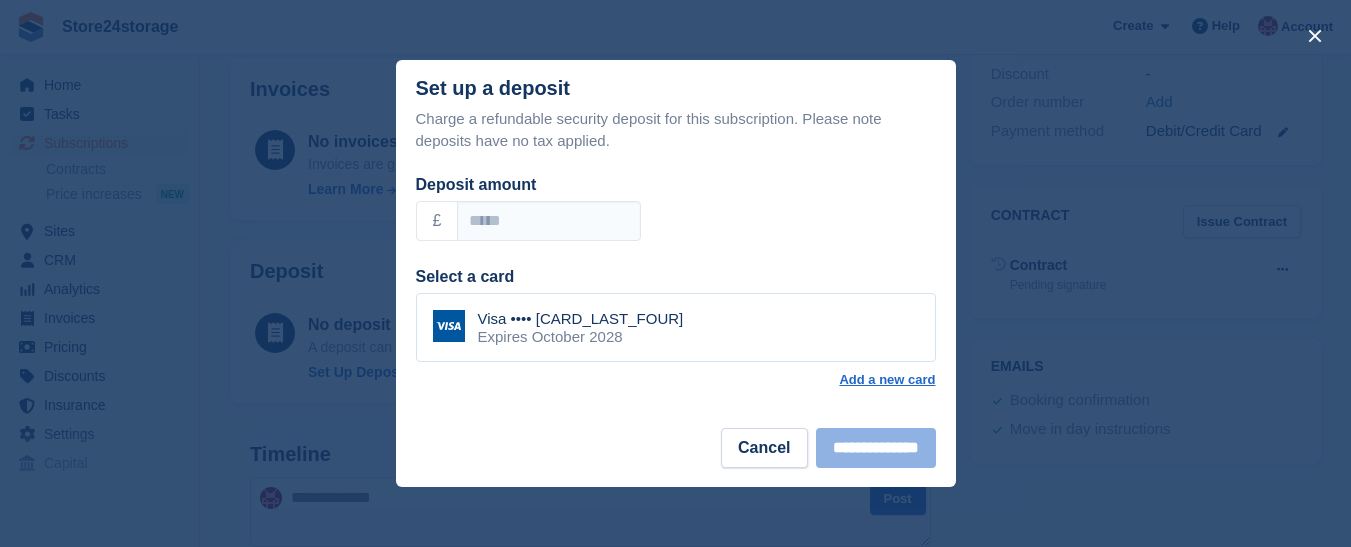 click on "Visa •••• 0437
Expires October 2028" at bounding box center [676, 328] 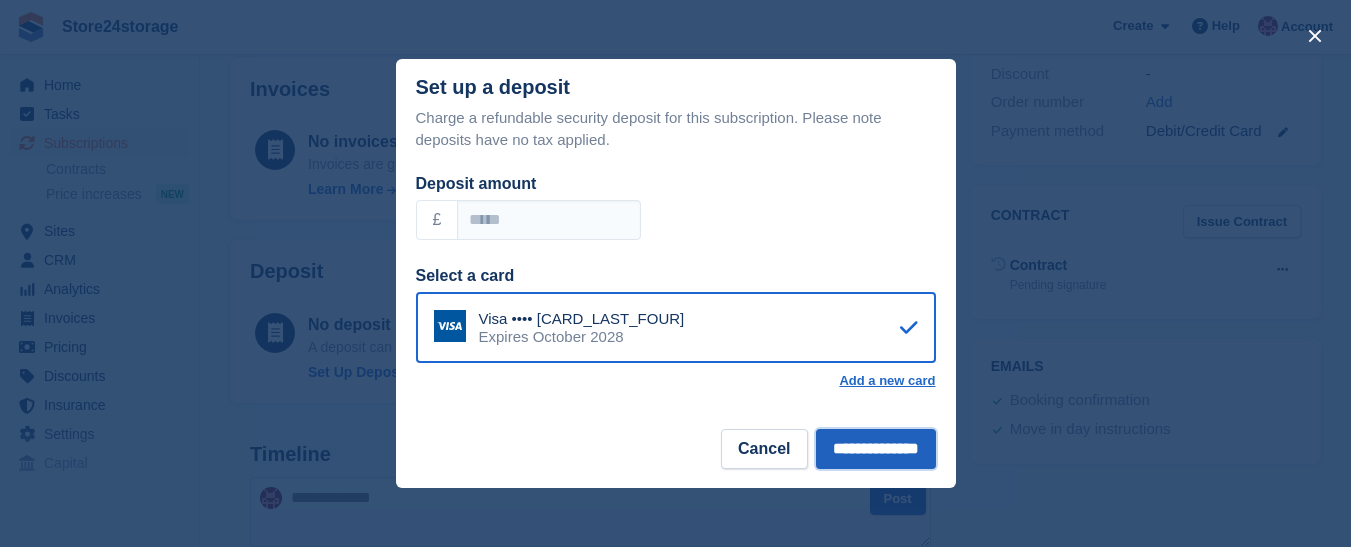 click on "**********" at bounding box center [876, 449] 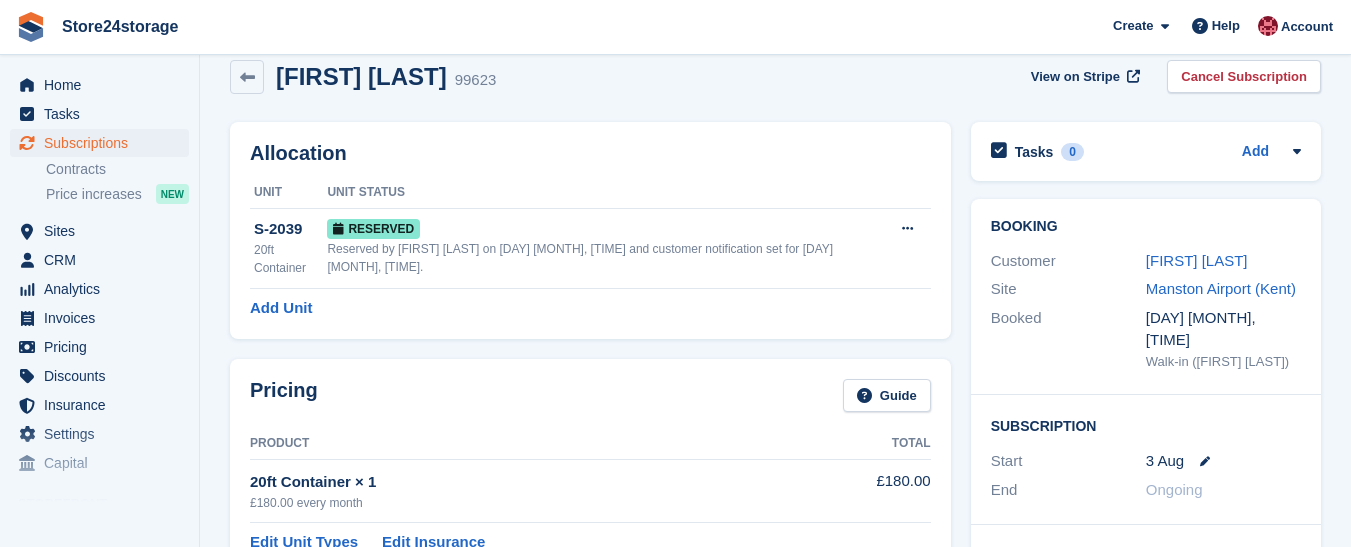 scroll, scrollTop: 0, scrollLeft: 0, axis: both 